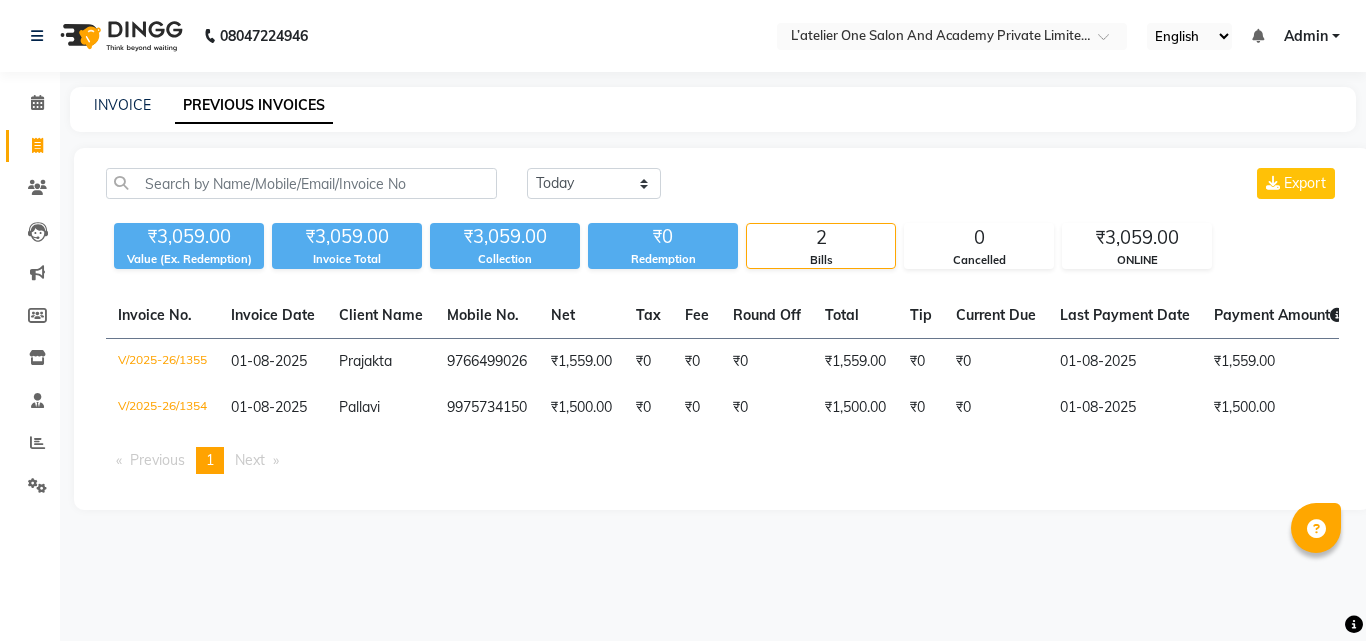 scroll, scrollTop: 0, scrollLeft: 0, axis: both 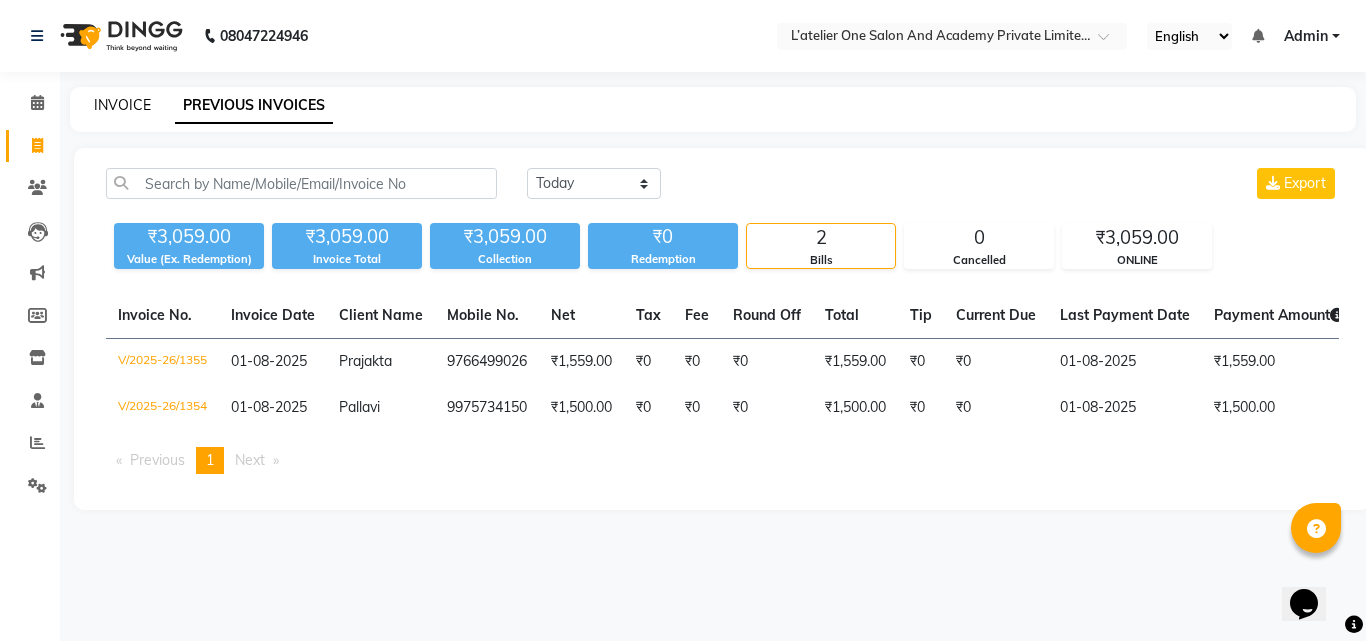 click on "INVOICE" 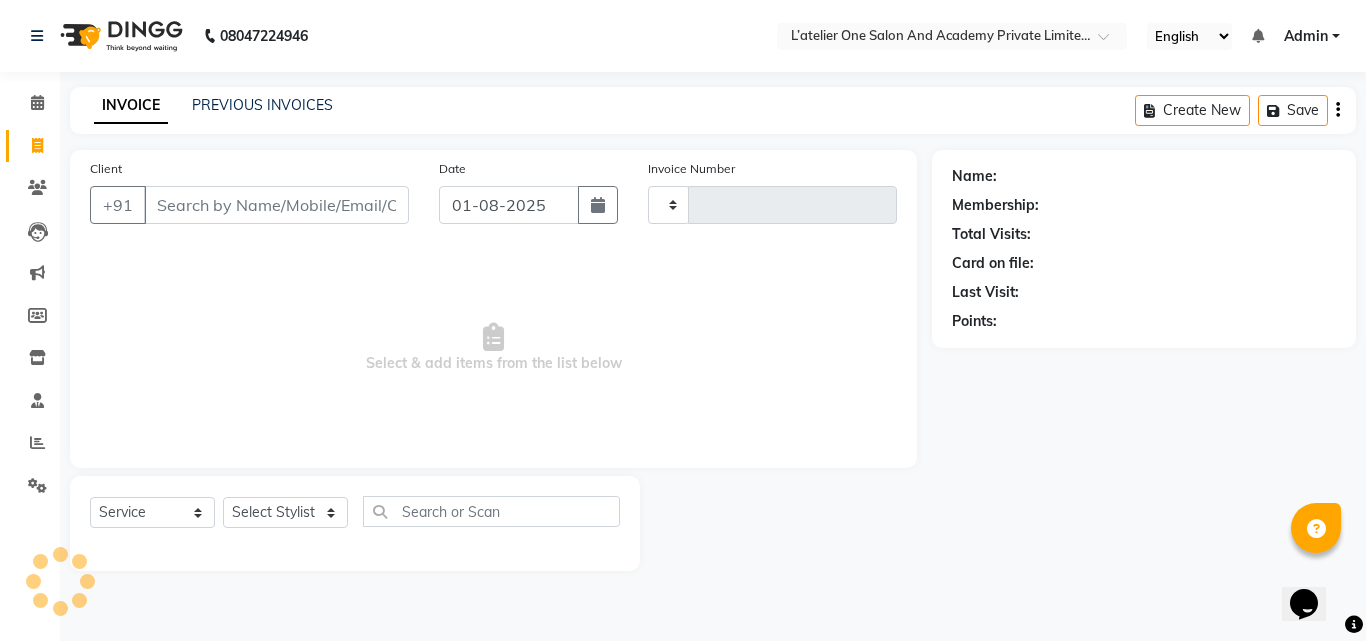 type on "1358" 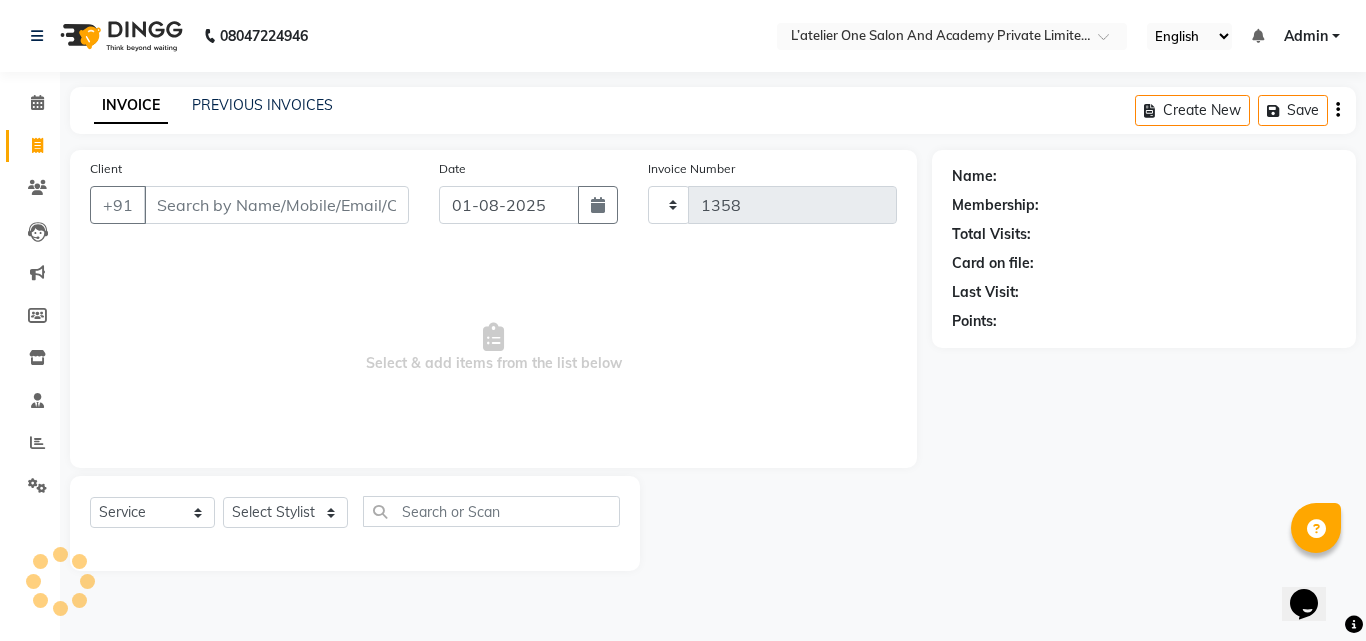 select on "6939" 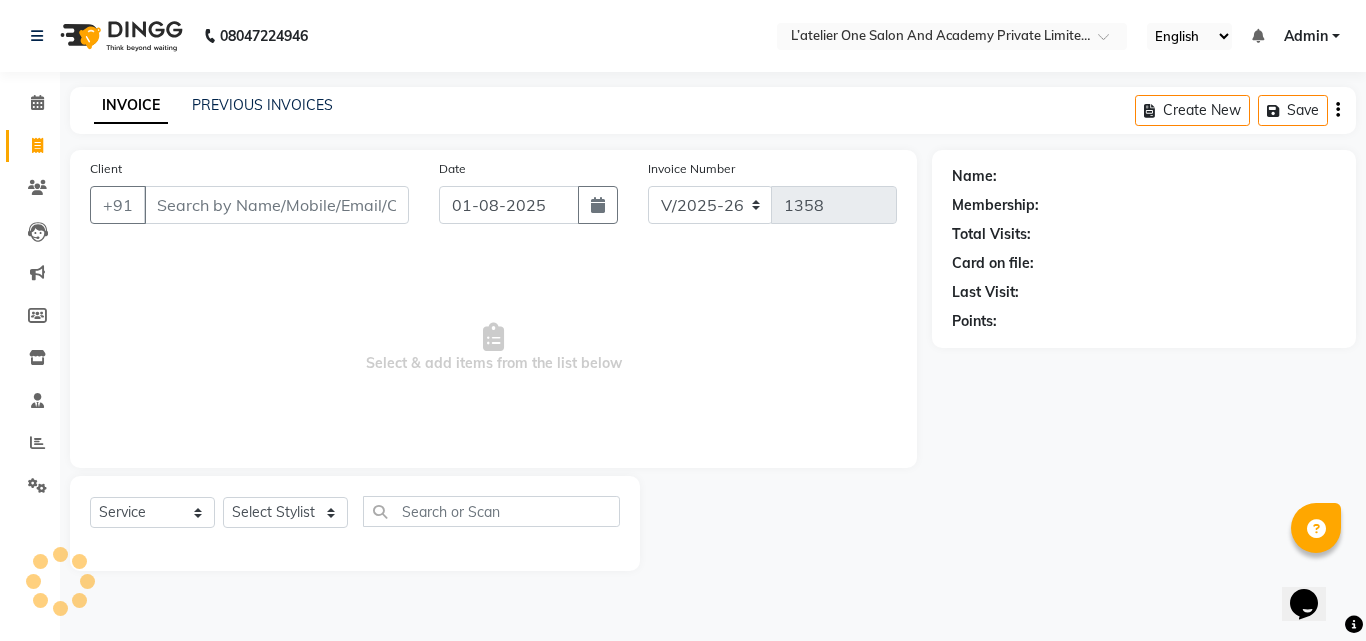 click on "Client" at bounding box center [276, 205] 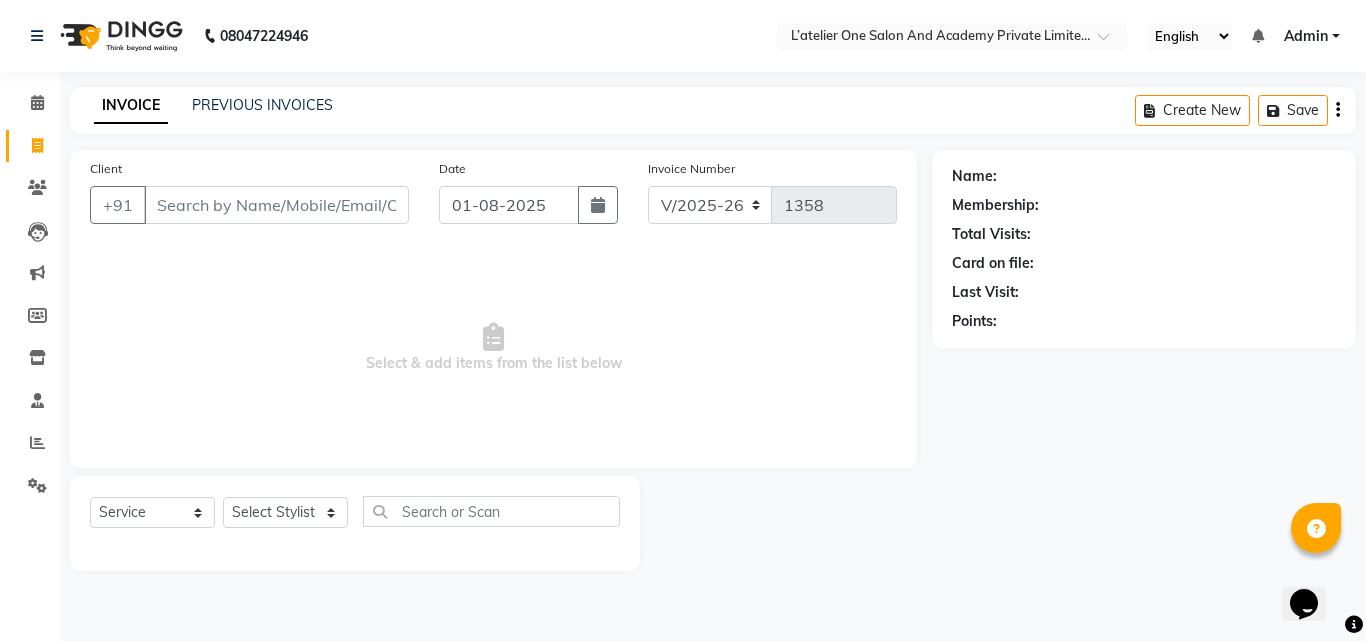 click on "Client" at bounding box center [276, 205] 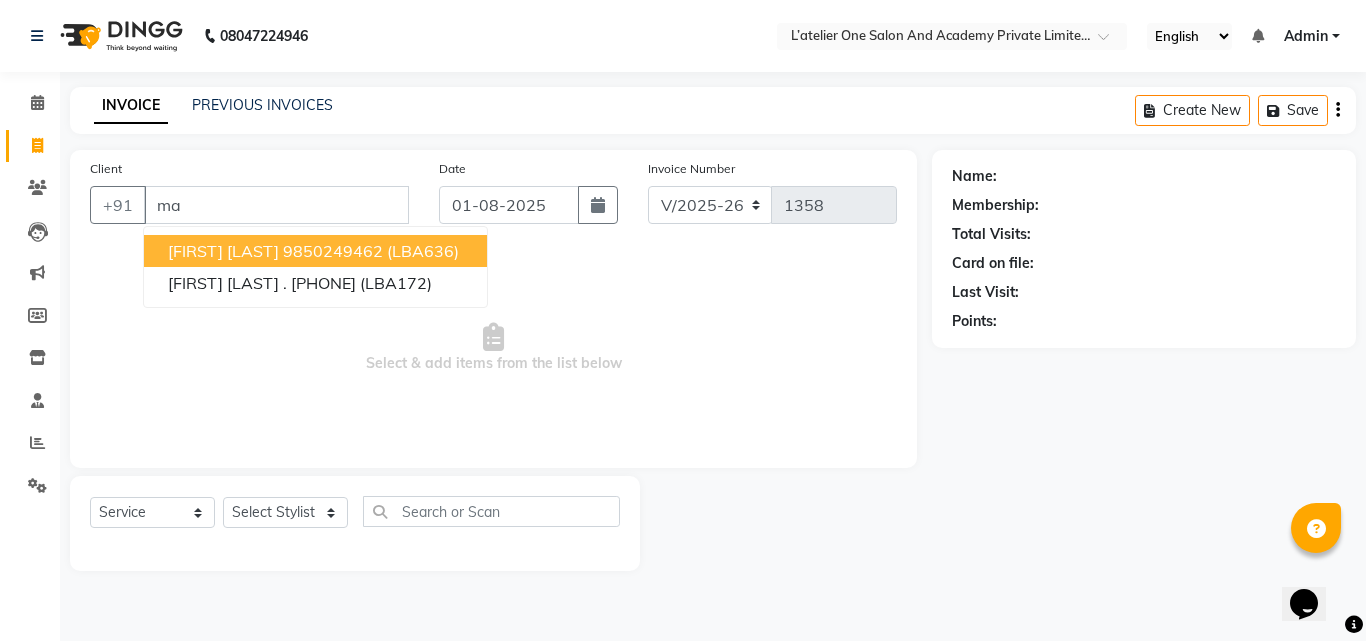 type on "m" 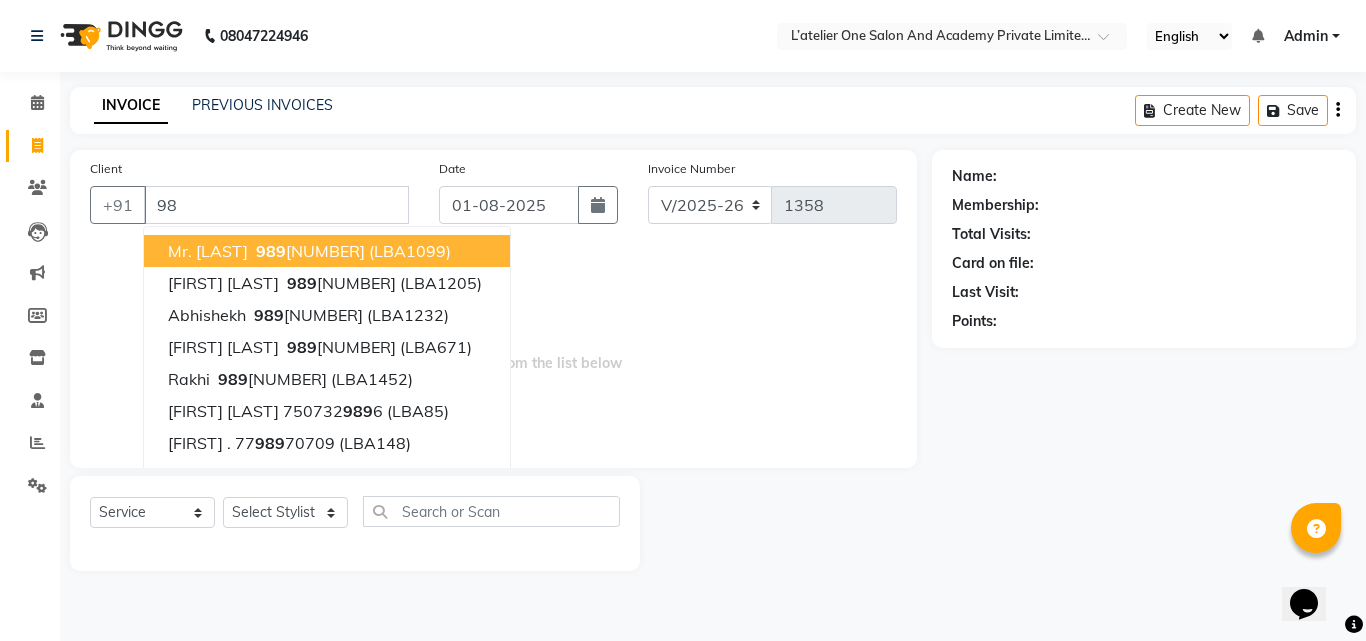 type on "9" 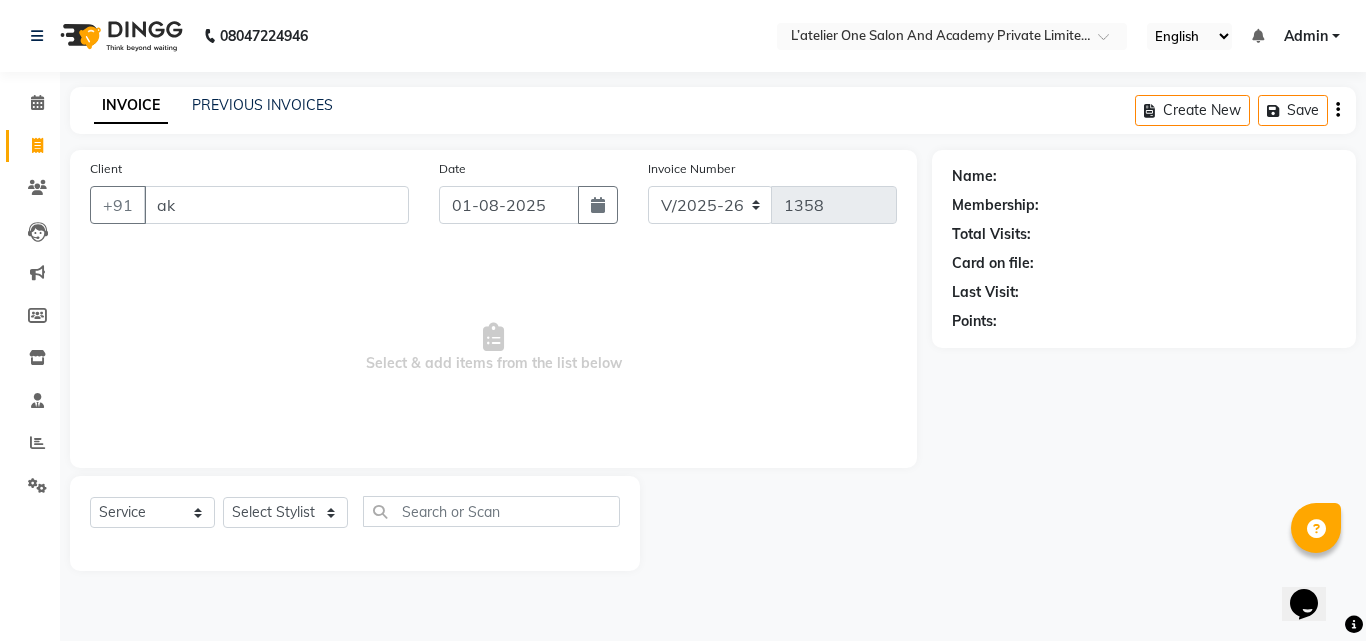 type on "a" 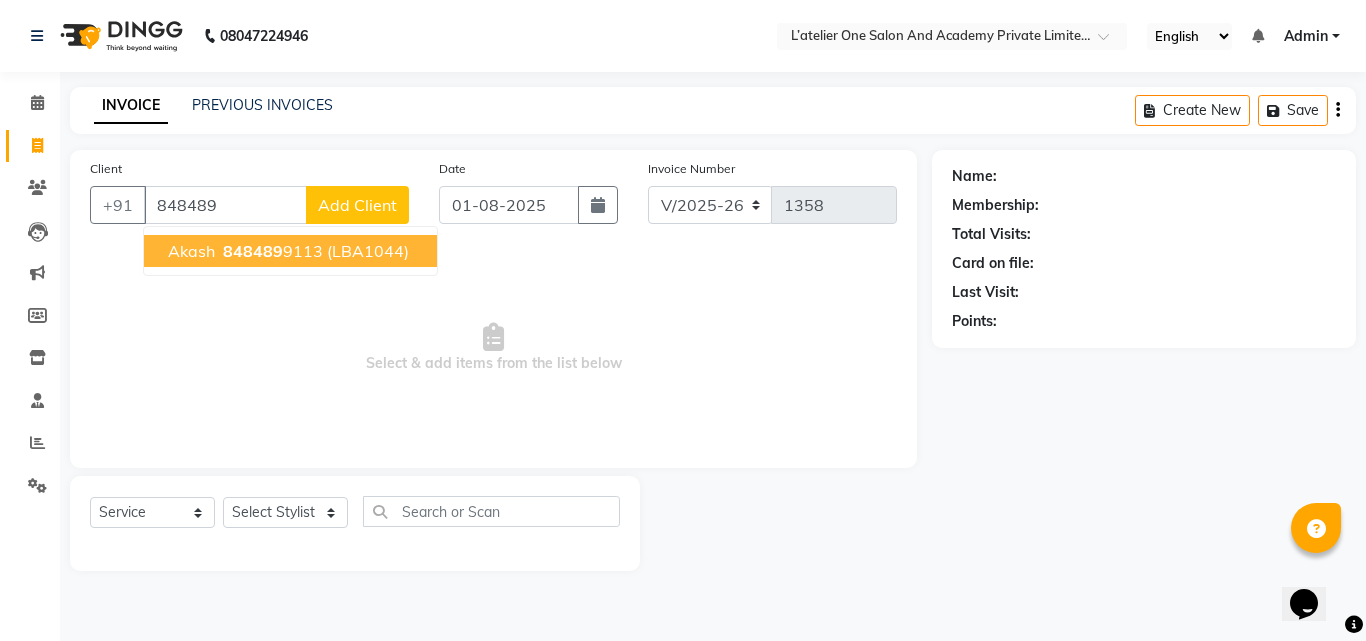 click on "848489" at bounding box center (253, 251) 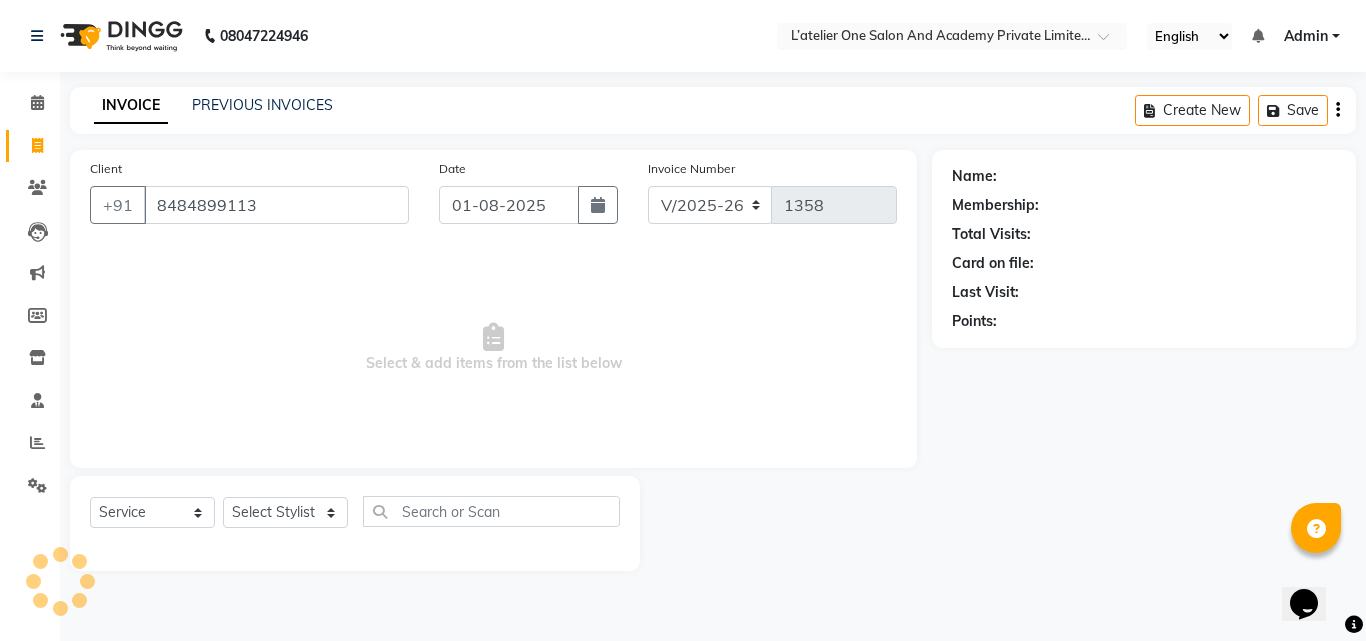 type on "8484899113" 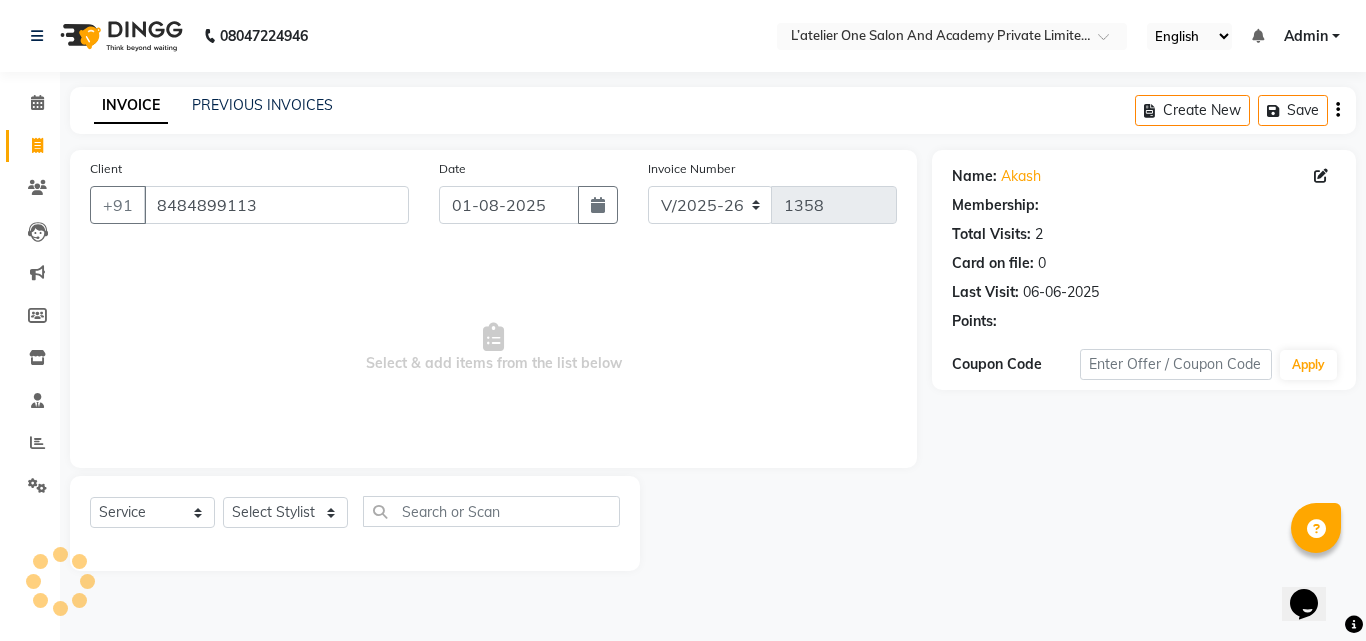 select on "1: Object" 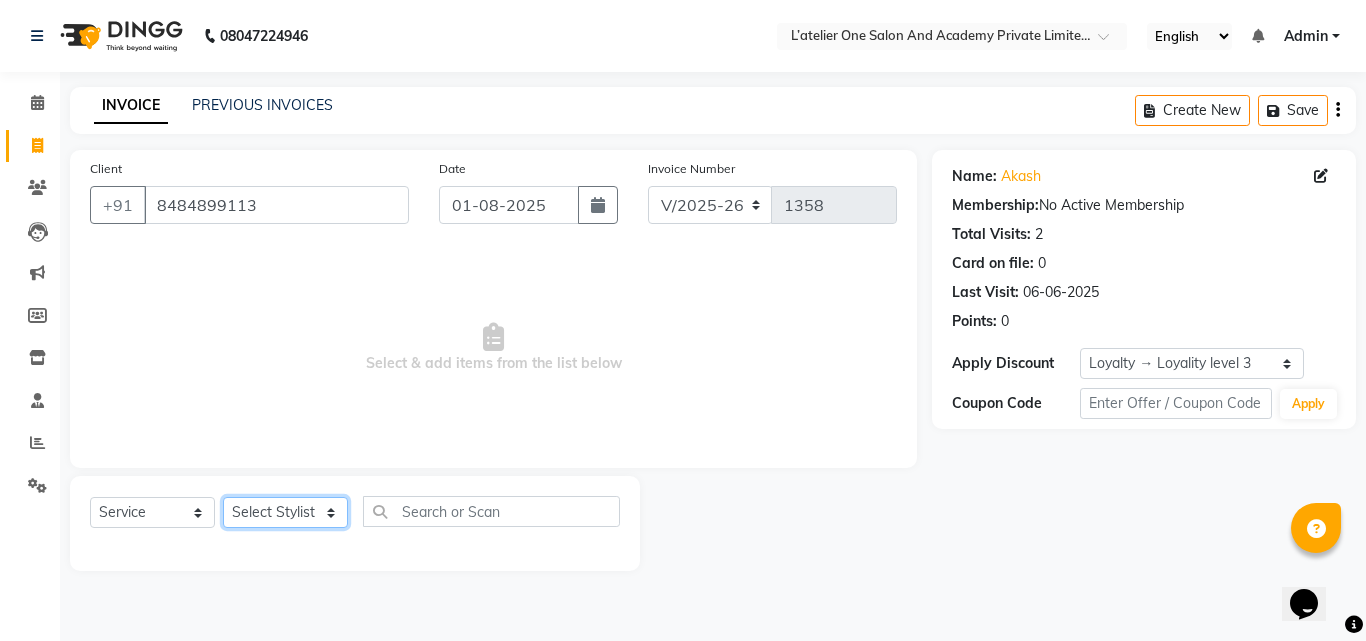 click on "Select Stylist [FIRST] [FIRST]  [FIRST] [LAST] [FIRST] [LAST]  [FIRST] [LAST] [FIRST] [FIRST] [FIRST] [LAST] [FIRST] [LAST] [FIRST] [LAST]" 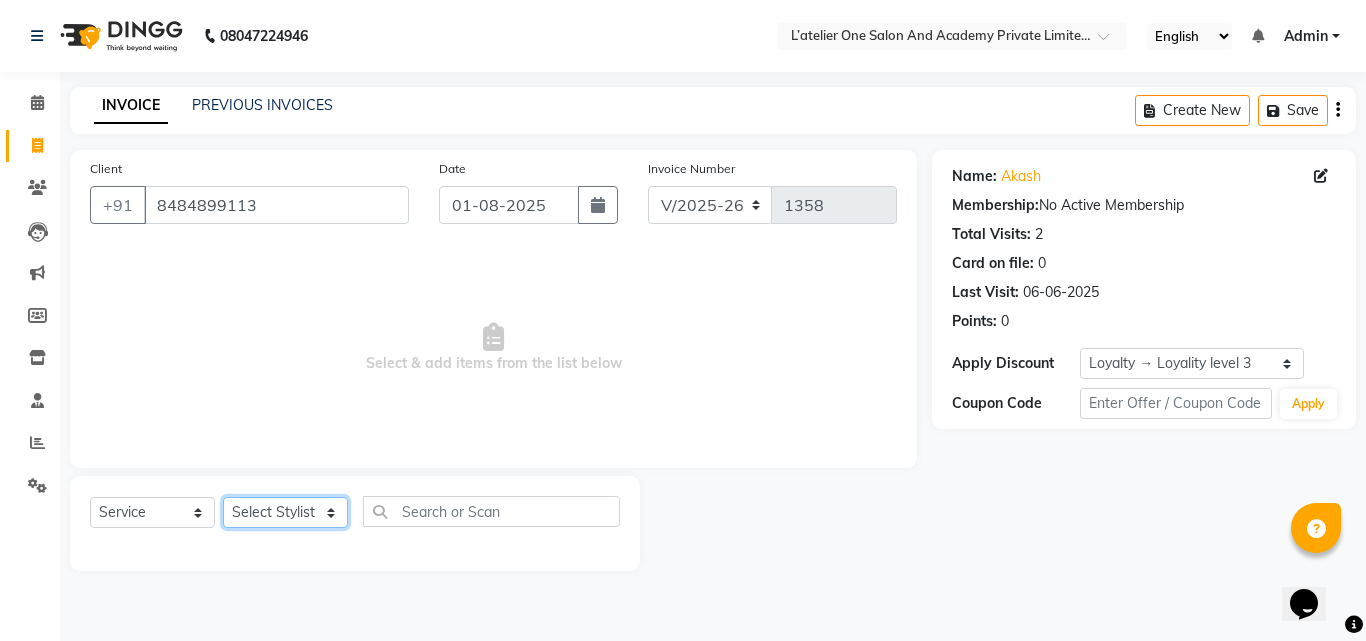 select on "69694" 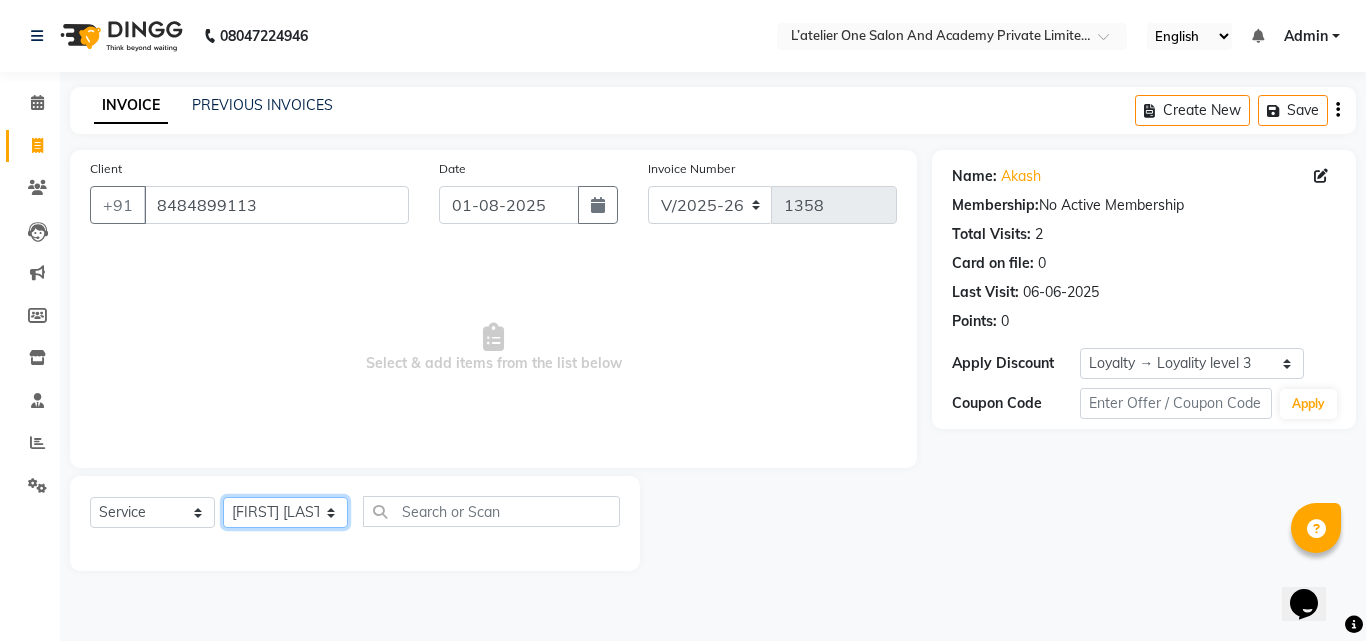 click on "Select Stylist [FIRST] [FIRST]  [FIRST] [LAST] [FIRST] [LAST]  [FIRST] [LAST] [FIRST] [FIRST] [FIRST] [LAST] [FIRST] [LAST] [FIRST] [LAST]" 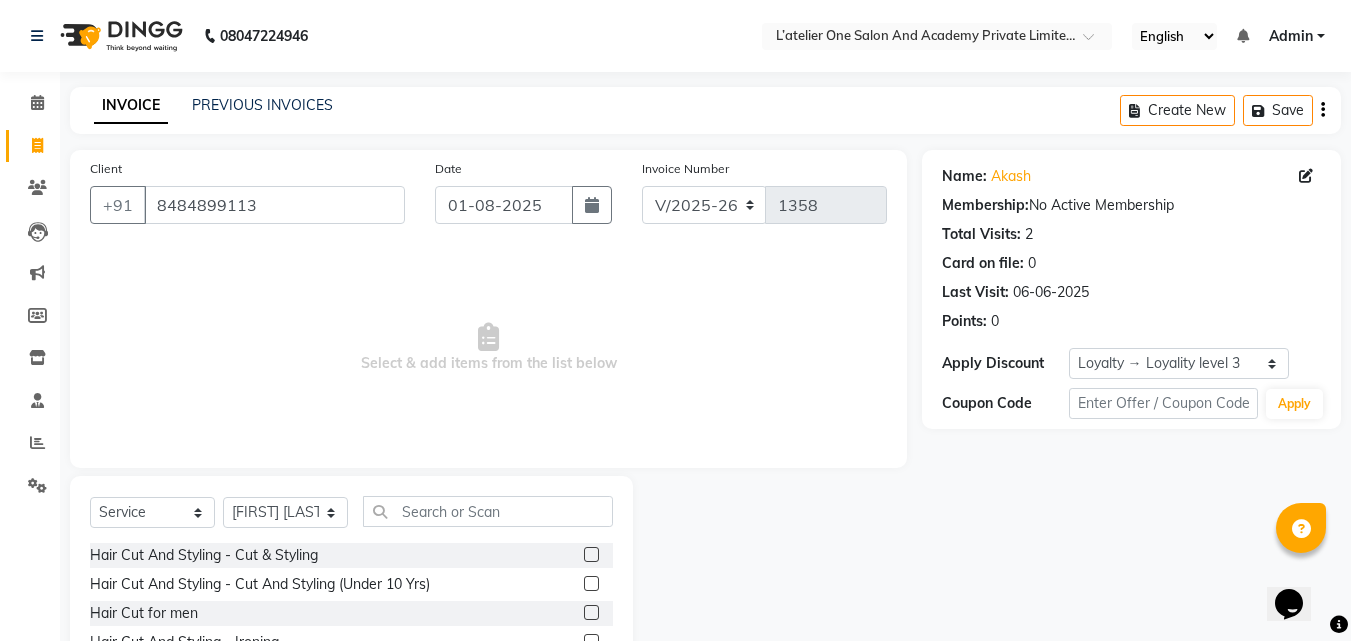 click 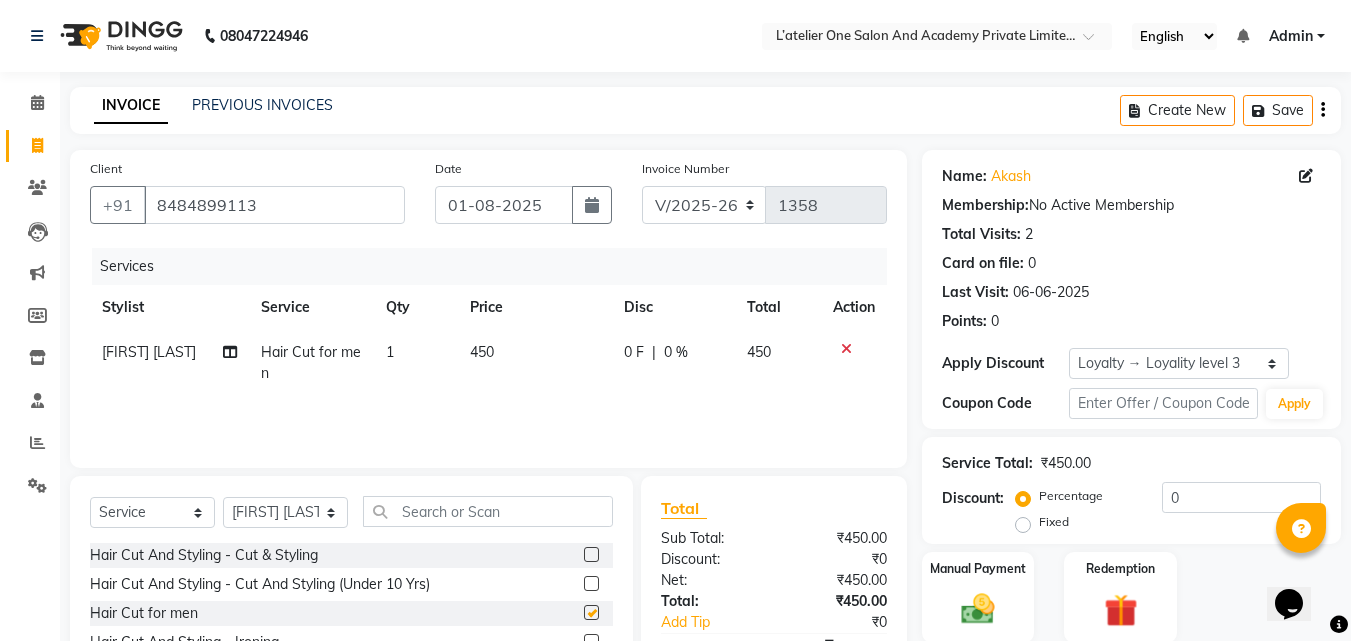 checkbox on "false" 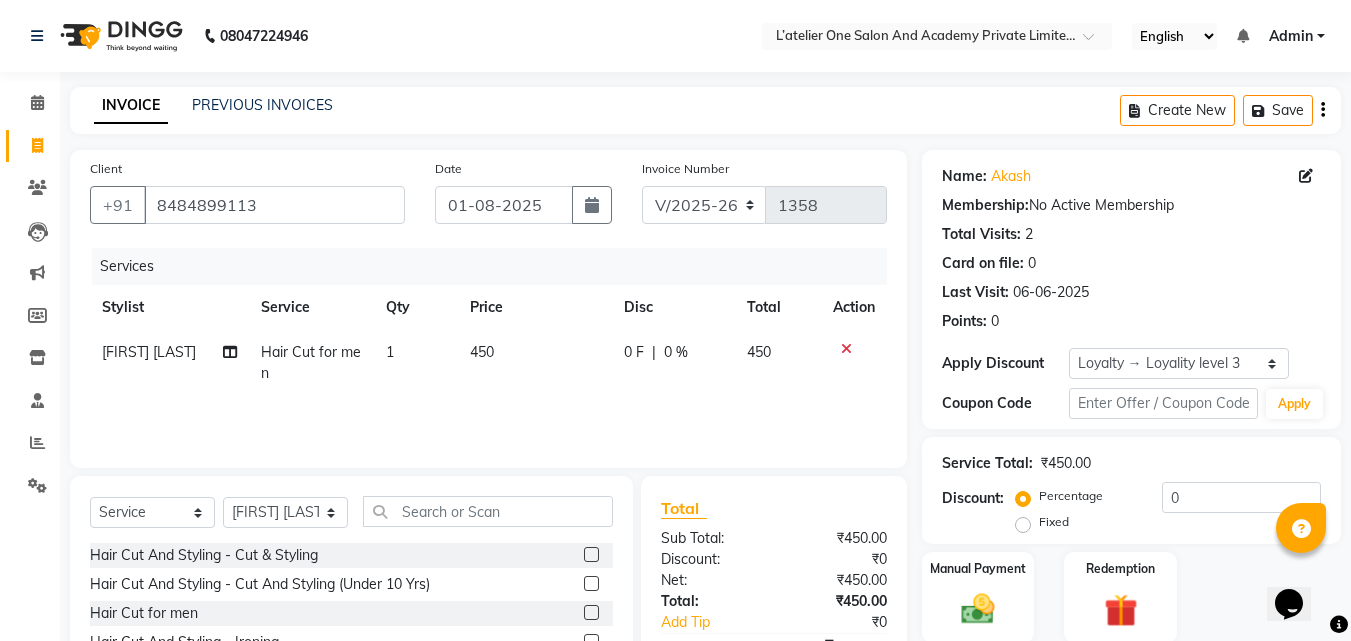 click on "450" 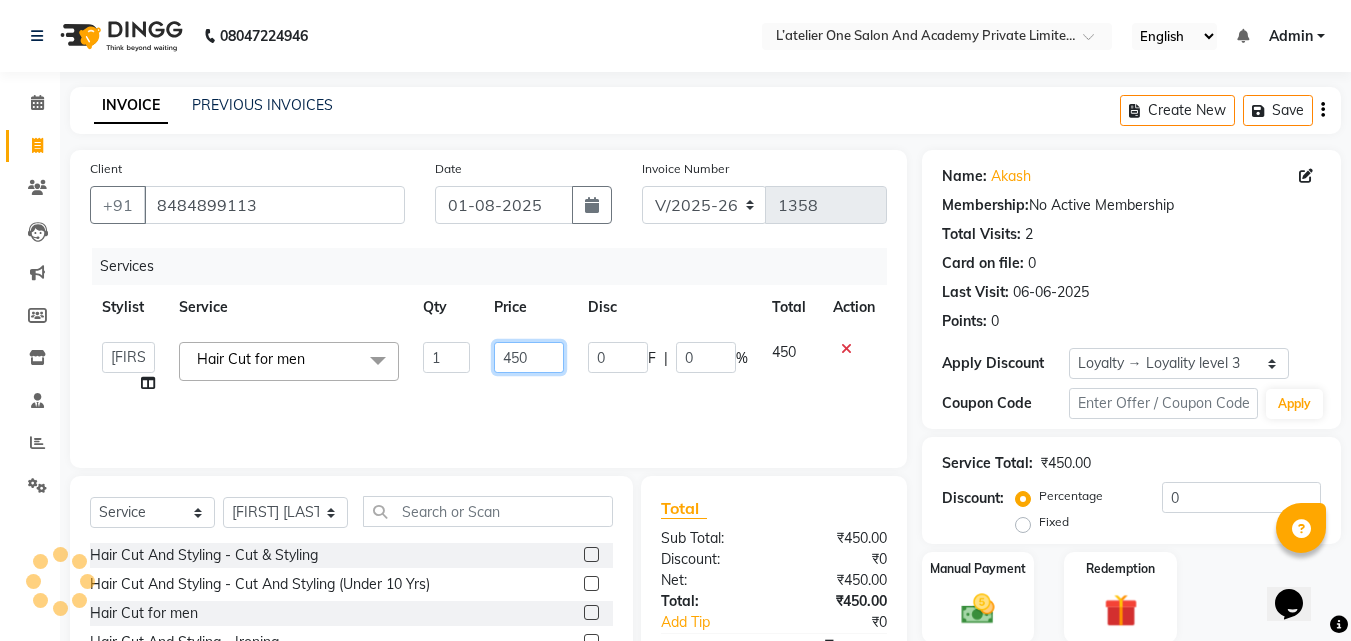 click on "450" 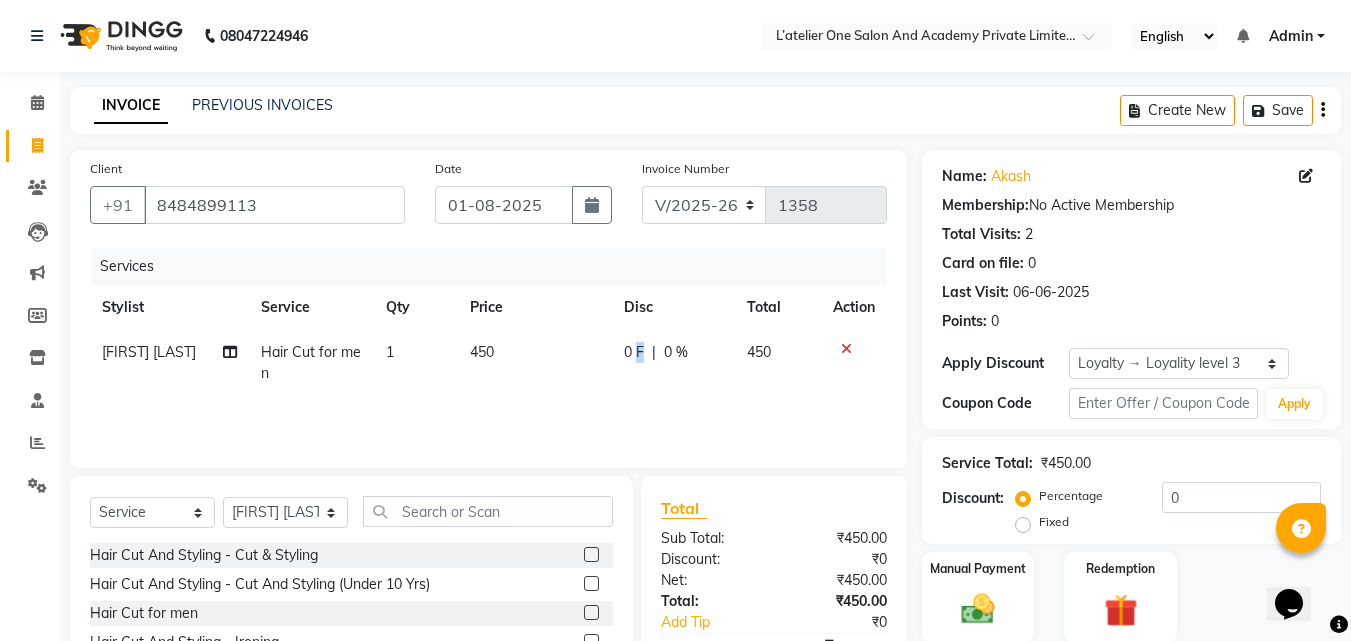 click on "0 F | 0 %" 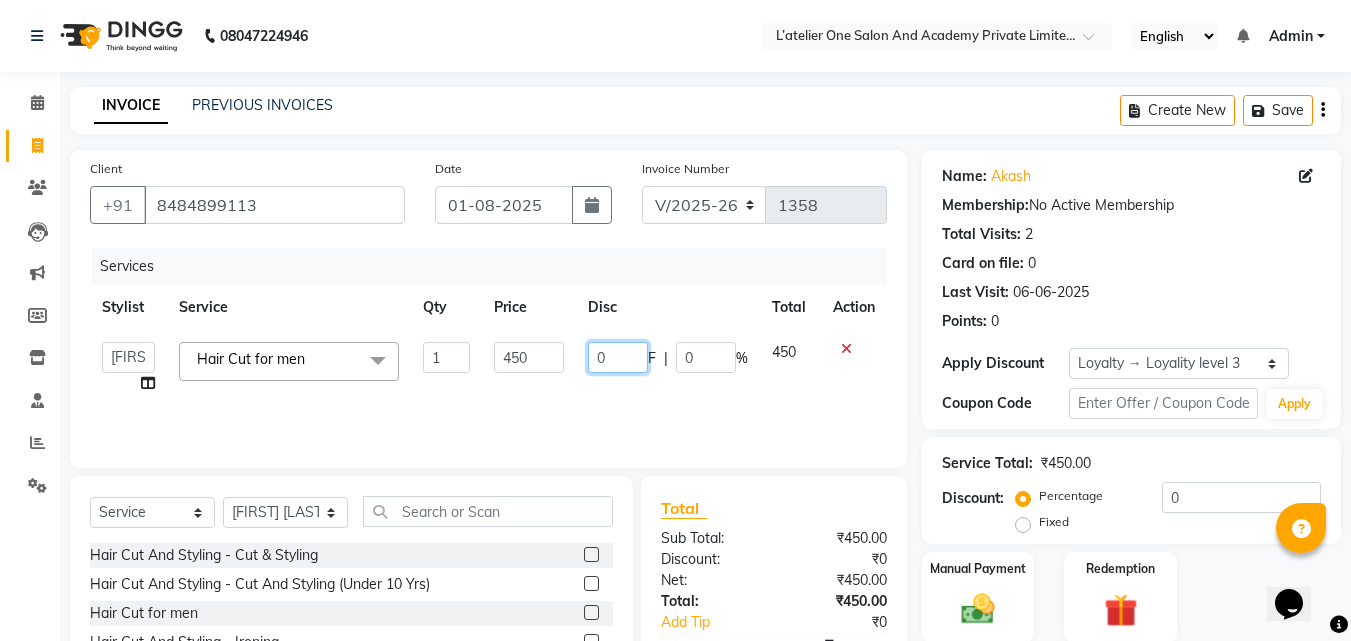 click on "0" 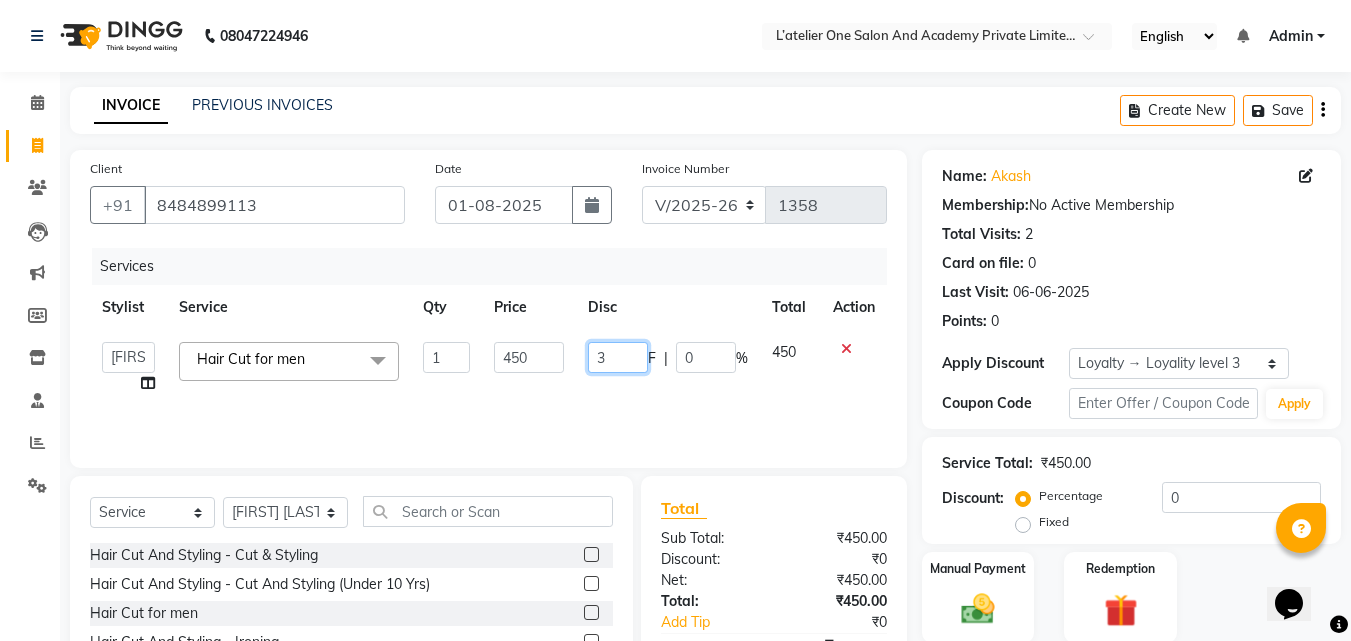 type on "30" 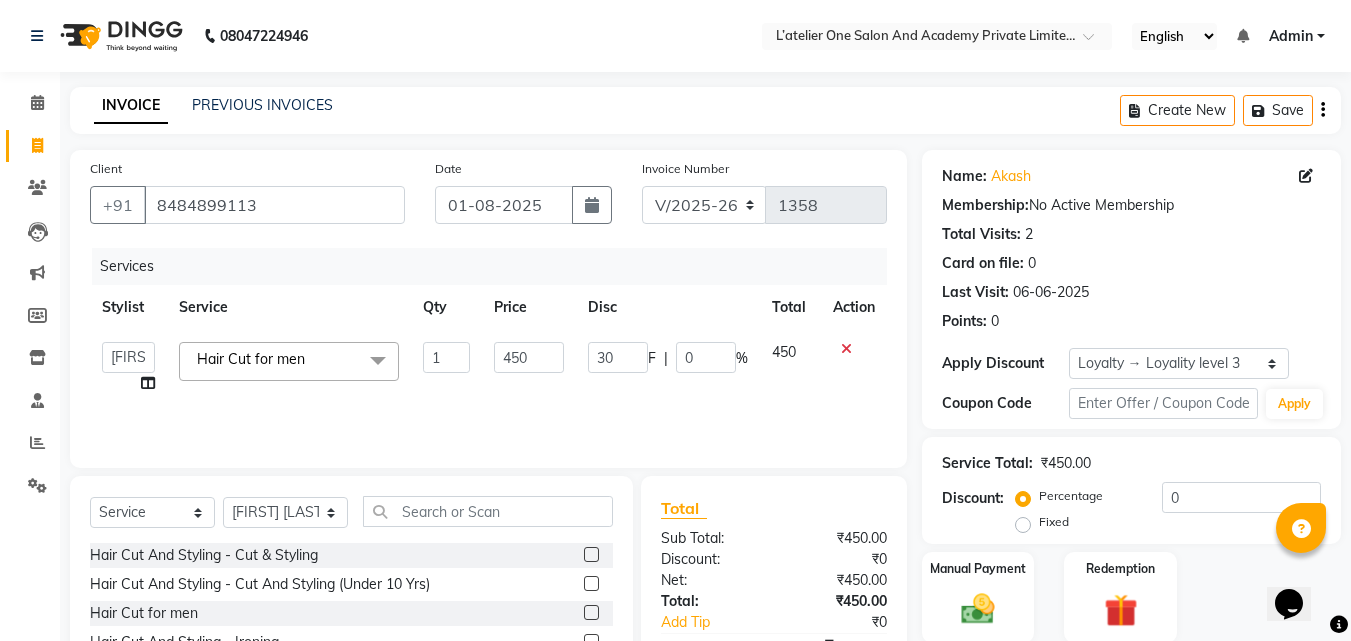 click on "30 F | 0 %" 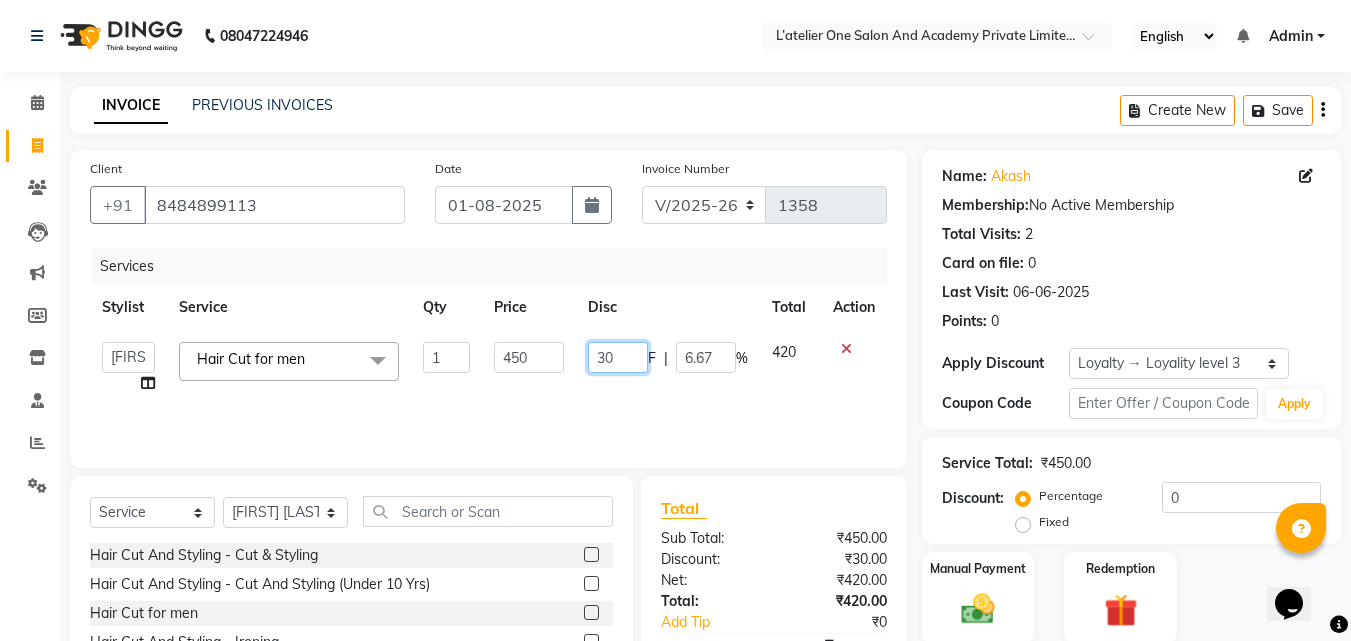 click on "30" 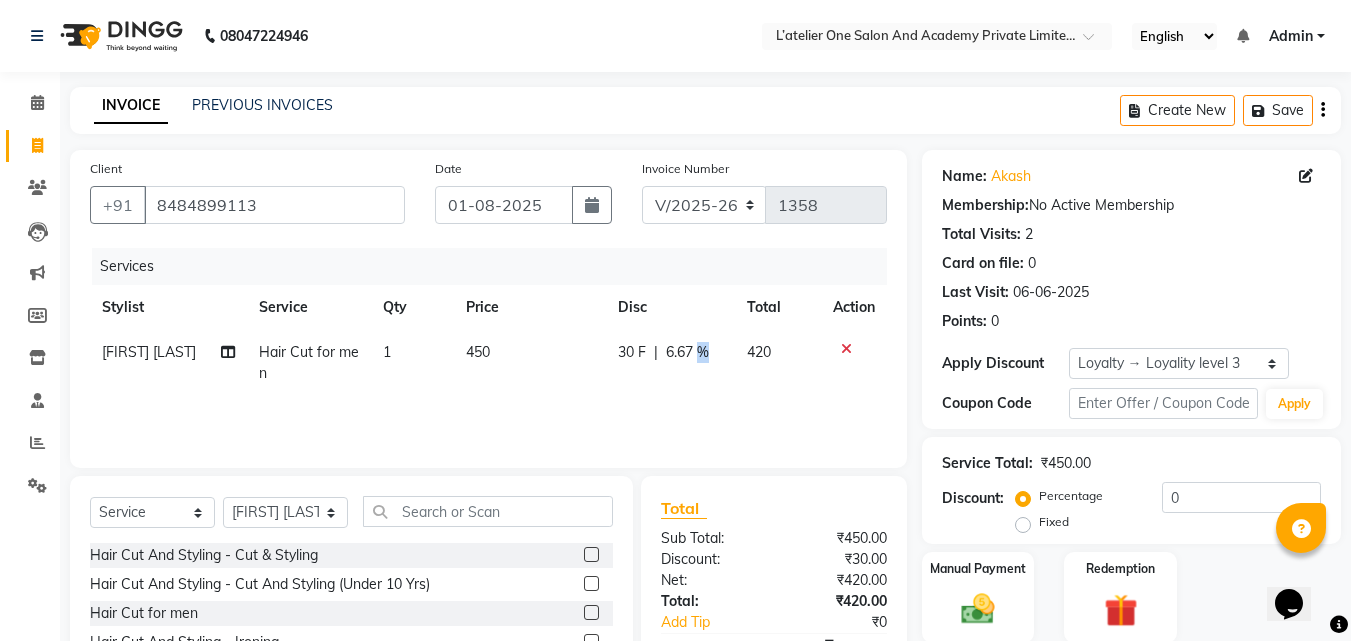click on "6.67 %" 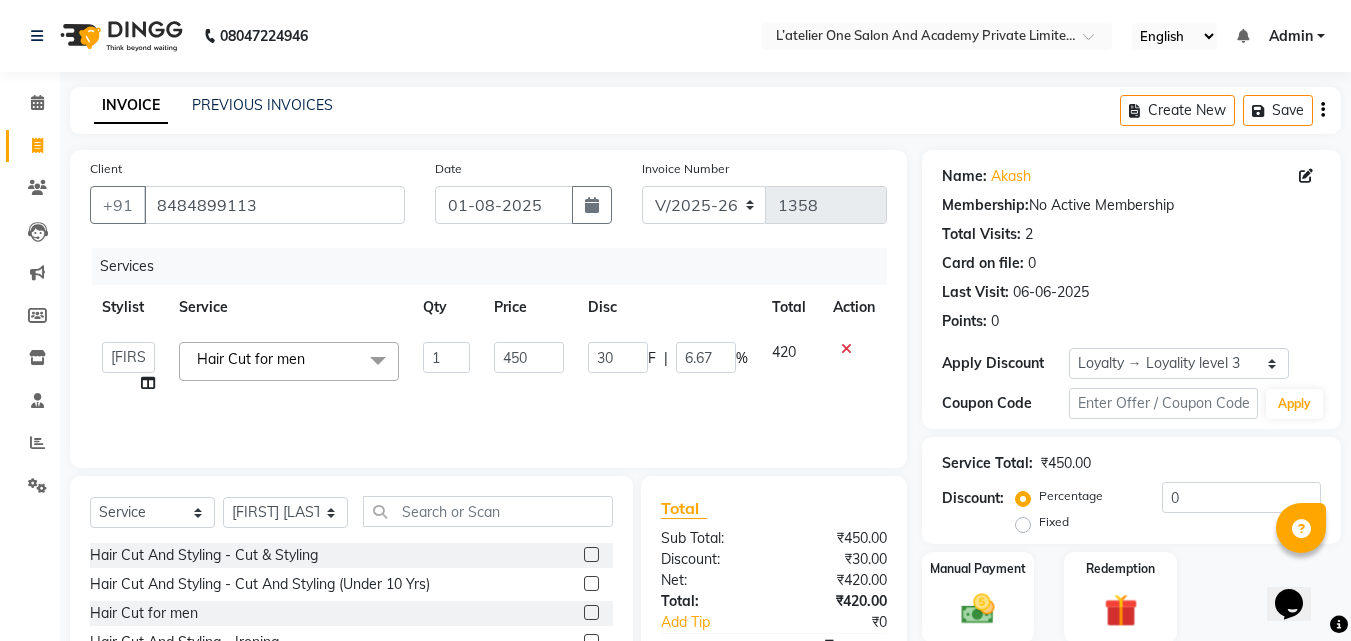 click on "6.67" 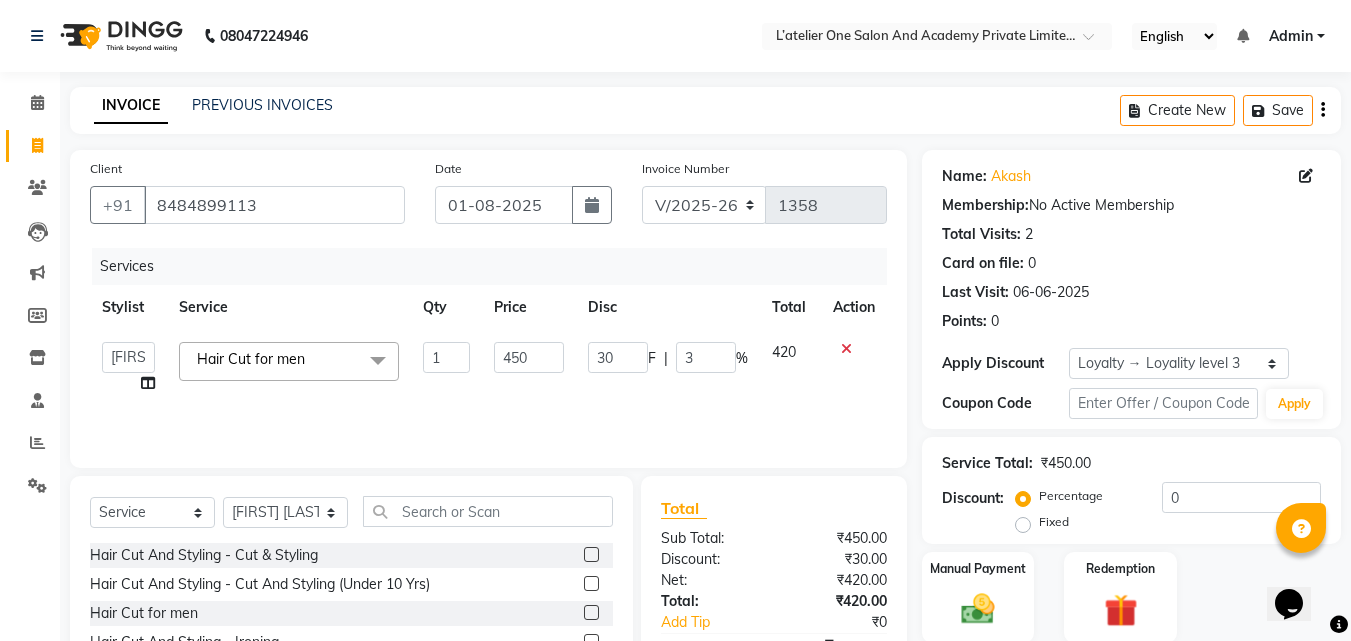 type on "30" 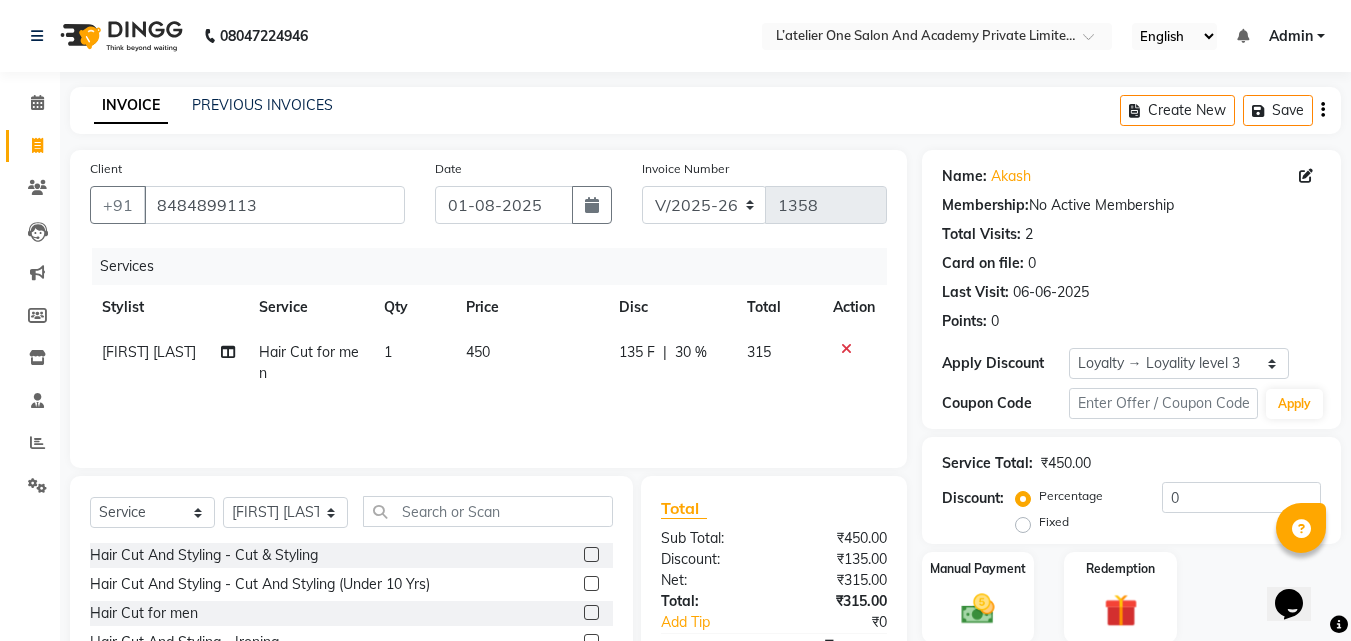 click on "135 F | 30 %" 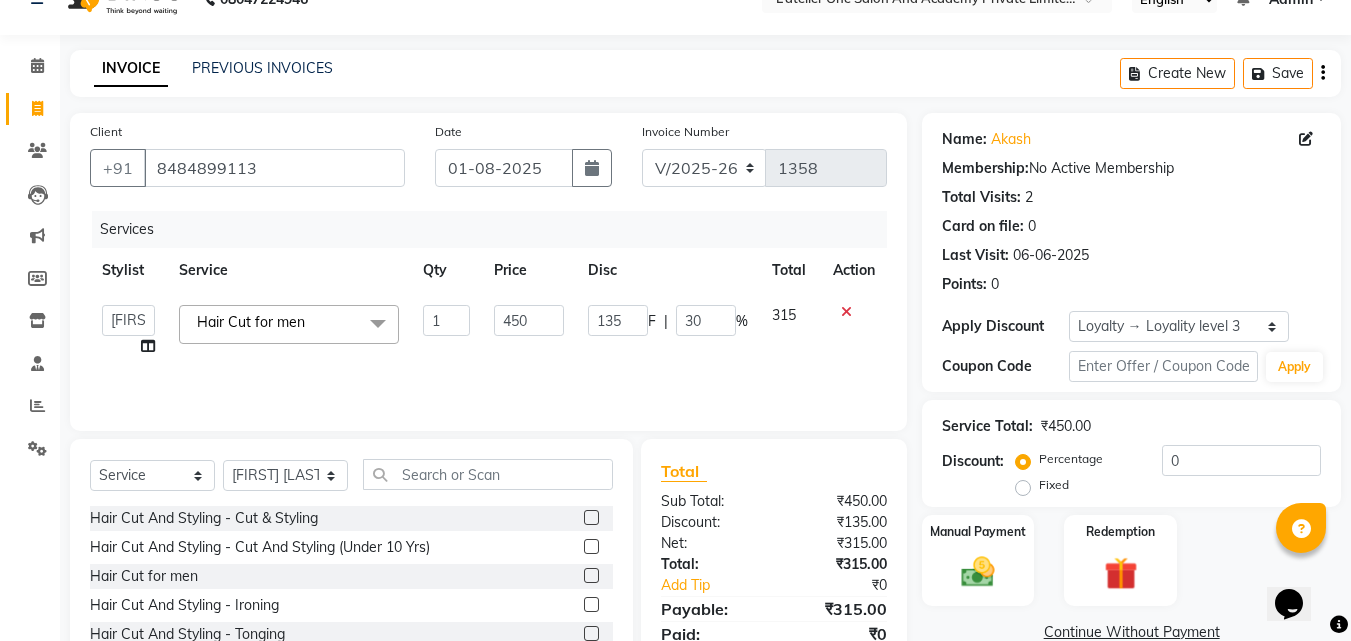 scroll, scrollTop: 38, scrollLeft: 0, axis: vertical 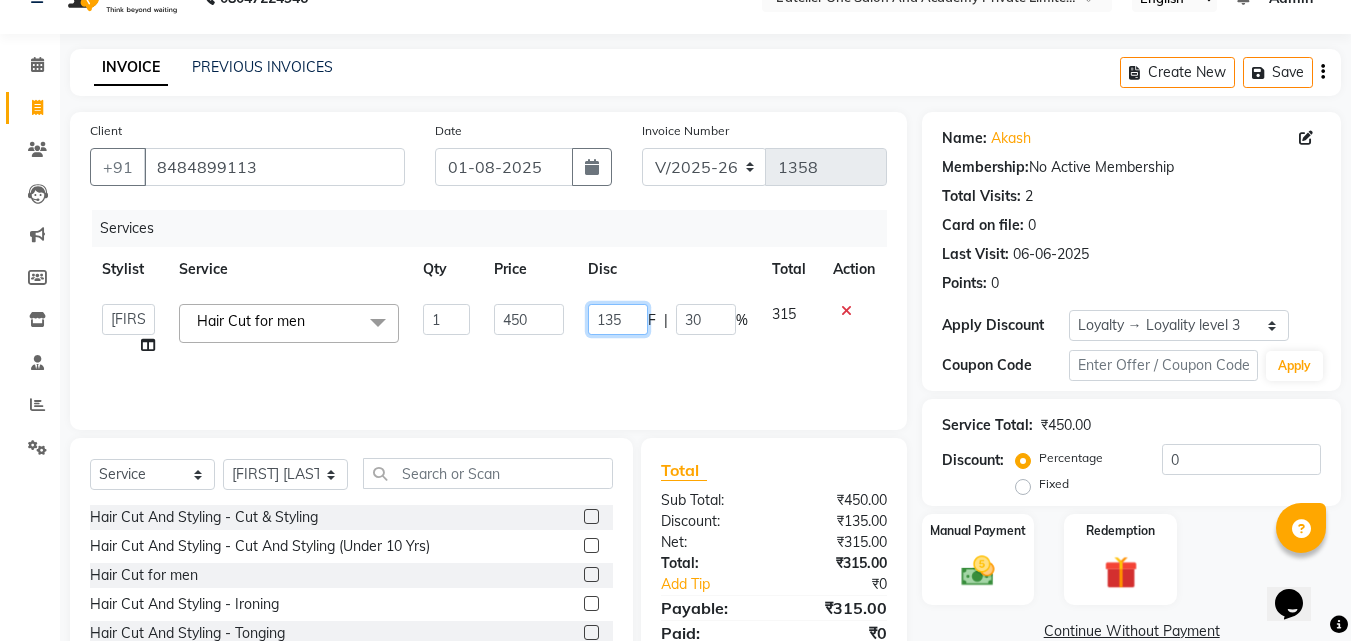 click on "135" 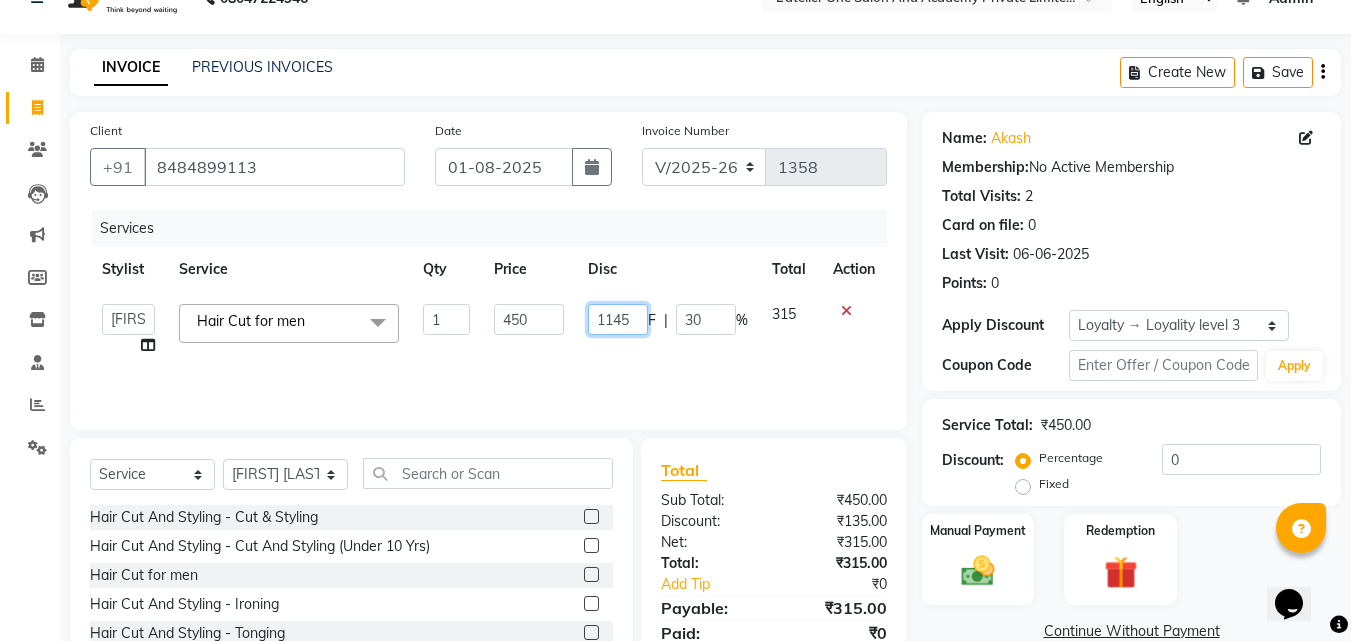 click on "1145" 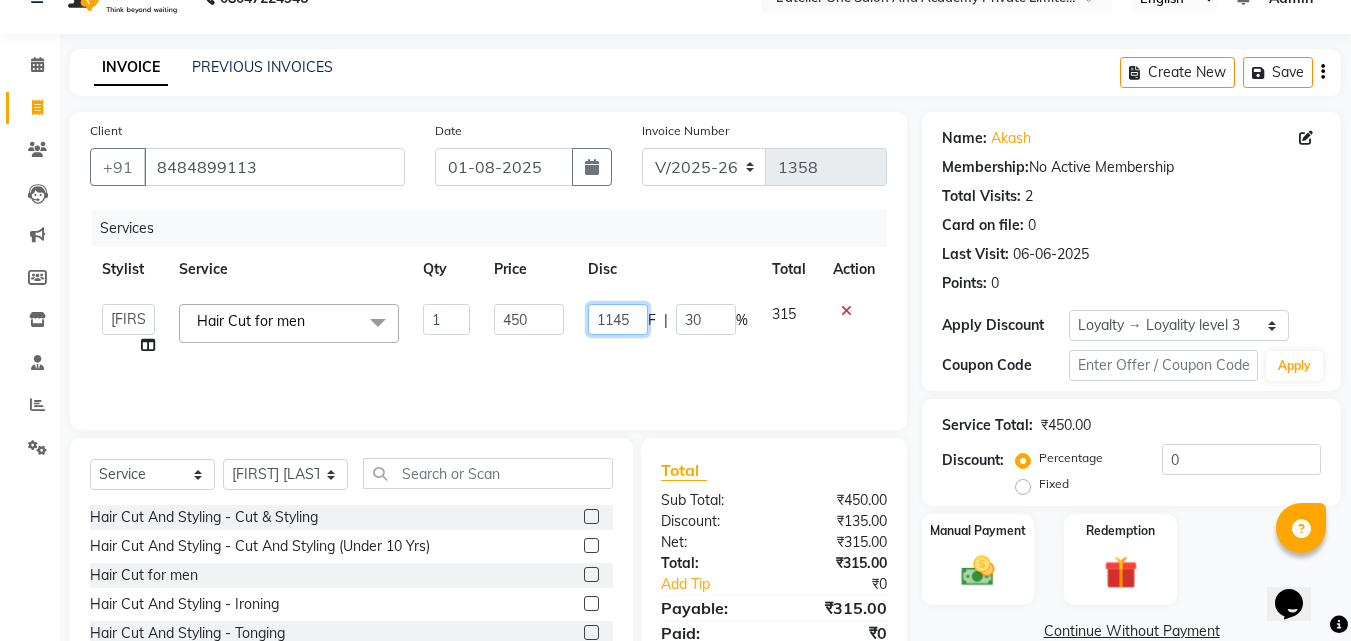 type on "145" 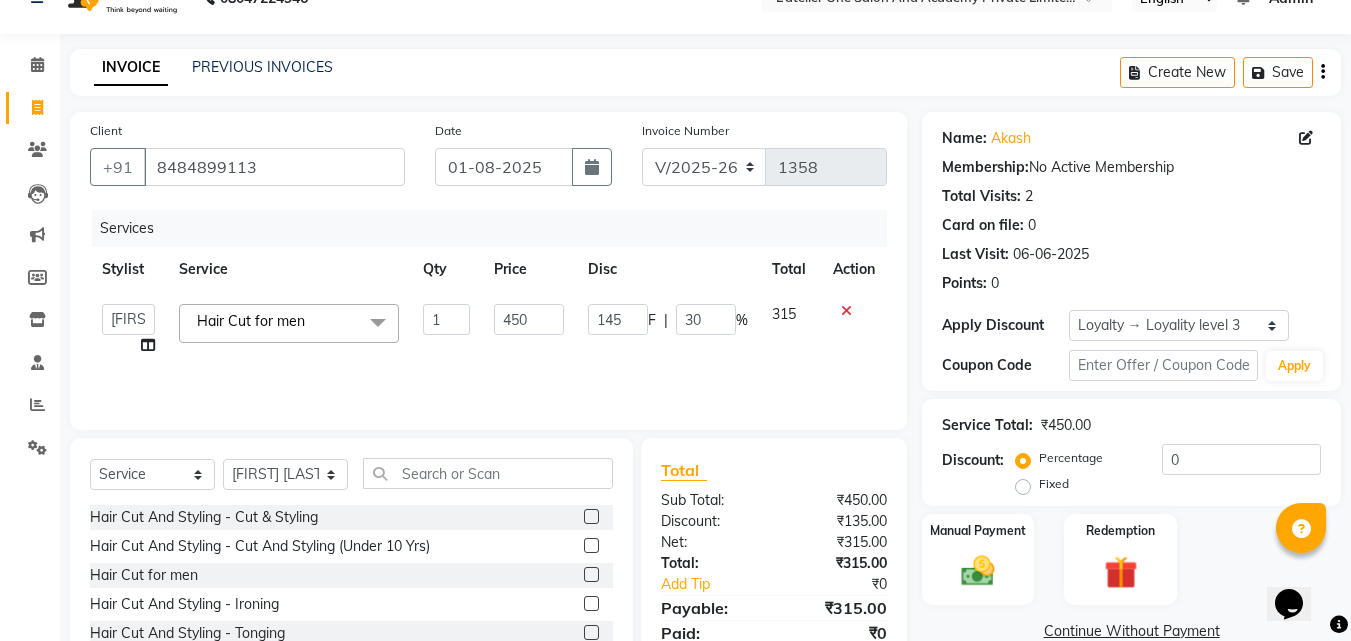 click on "145 F | 30 %" 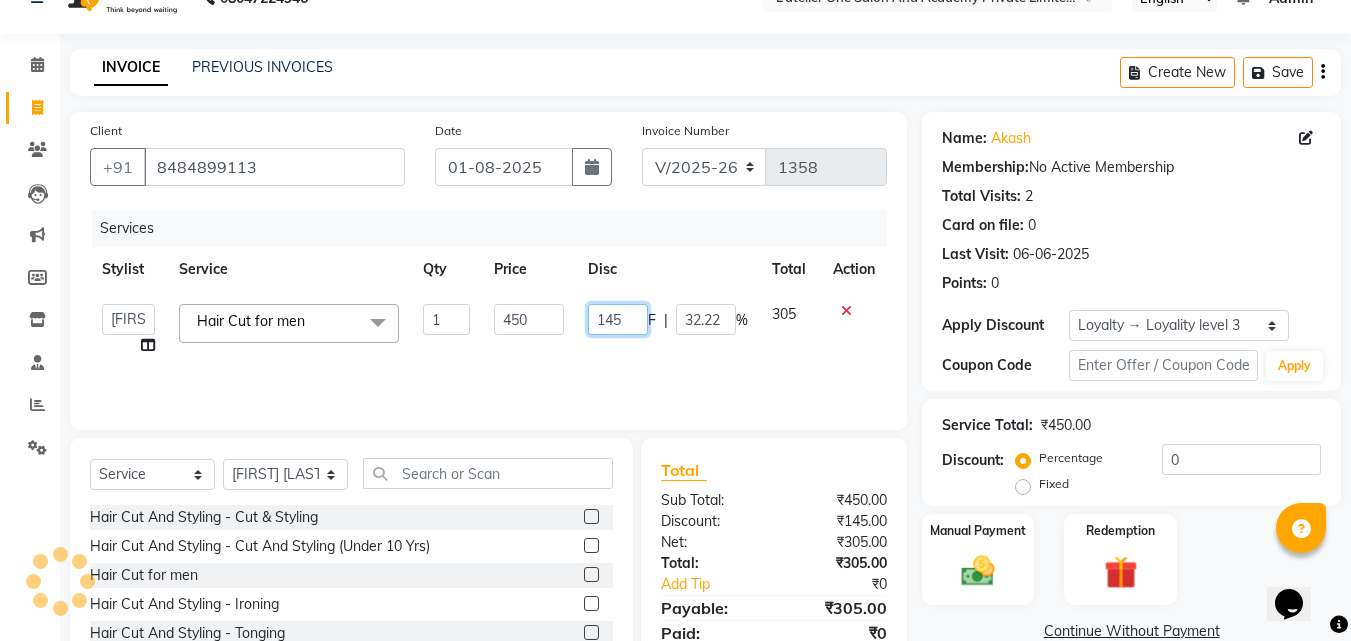 click on "145" 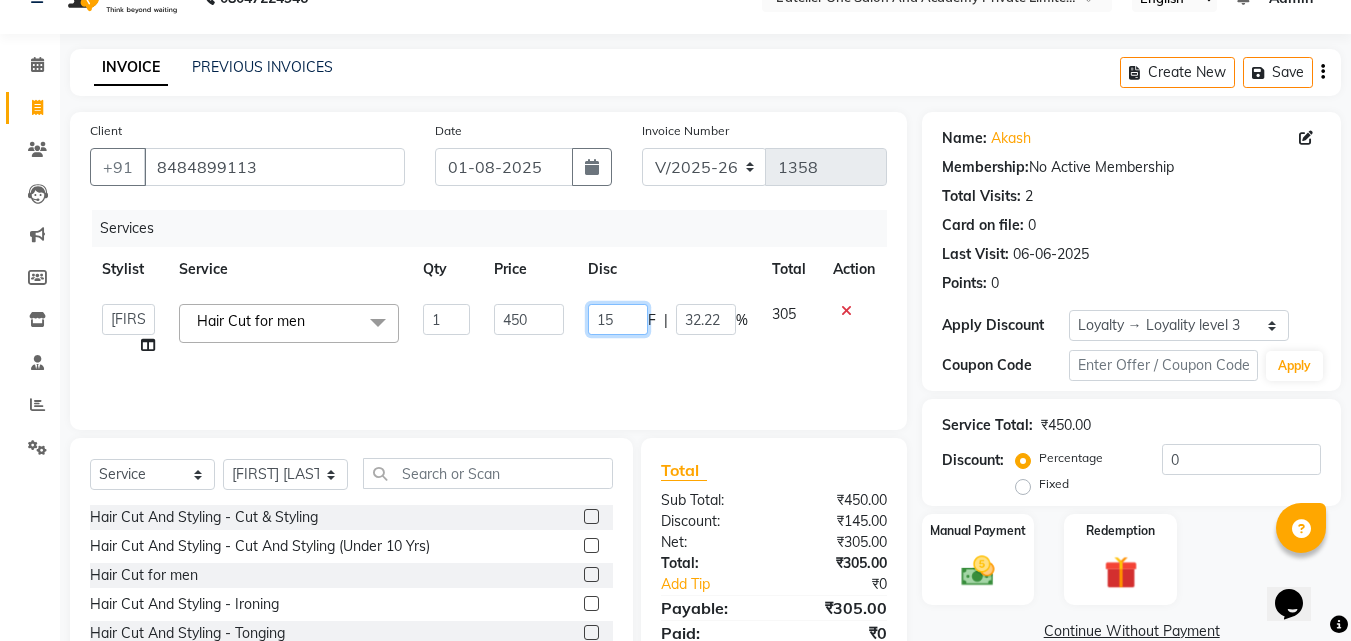 type on "150" 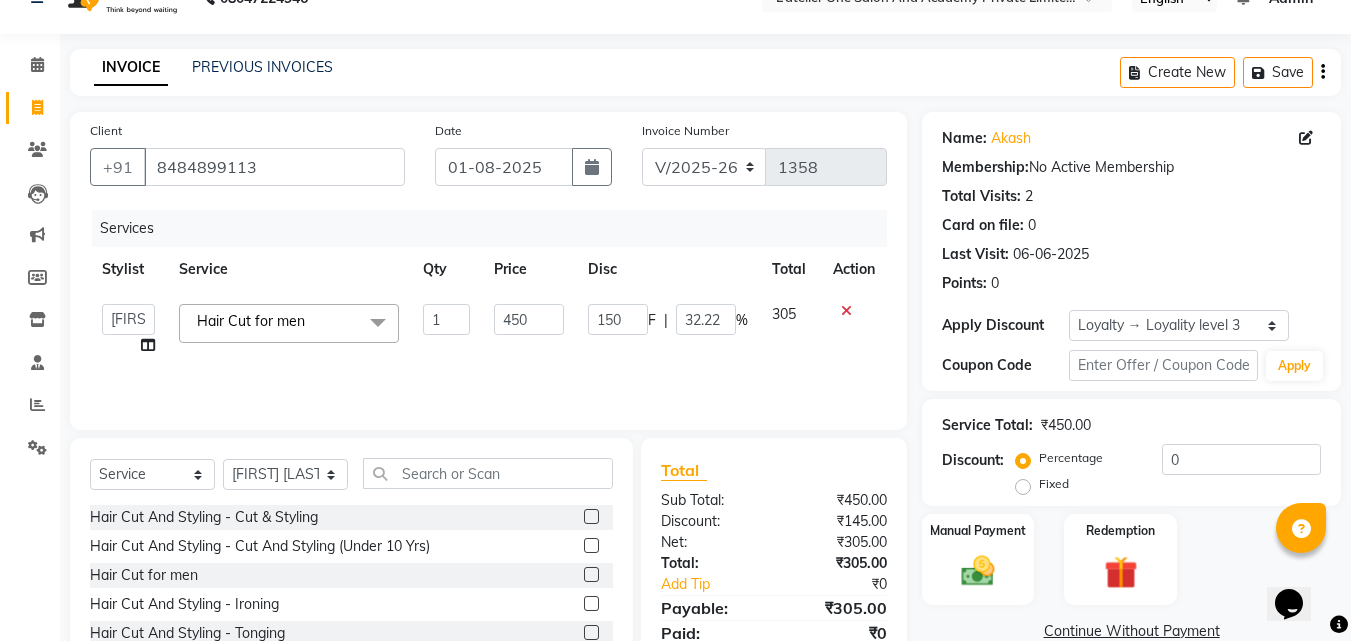 click on "Services Stylist Service Qty Price Disc Total Action  [FIRST] [LAST]   [FIRST]    [FIRST] [LAST]   [FIRST] [LAST]    [FIRST] [LAST]   [FIRST]    [FIRST] [LAST]   [FIRST] [LAST]   [FIRST] [LAST]  Hair Cut for men  x Hair Cut And Styling - Cut & Styling Hair Cut And Styling - Cut And Styling (Under 10 Yrs) Hair Cut for men Hair Cut And Styling - Ironing Hair Cut And Styling - Tonging Hair Cut And Styling - Crimping Hair Cut And Styling - Party Hairstyles Hair Cut And Styling - Bridal Hairstyle Hair Cut And Styling - Hair Wash & Blowdry Hair Cut And Styling - Hair Cut By [FIRST] Eye brows  Fore head  Upperlips/ chin Olamor Facial offer Loreal HAirspa  Offer gel polish Hydra Facial Hydra Facial upperlips / Forehead / Chin Technical Service - Root Touch Up Technical Service - Global Color Technical Service - Classic Highlights Technical Service - Balayage Technical Service - Color Toning Technical Service - Semi Highlights Hair Treatments - Botox Hair Treatment Hair Treatments - Nanoplastia Hair Treatments - Smoothening 1 450 F" 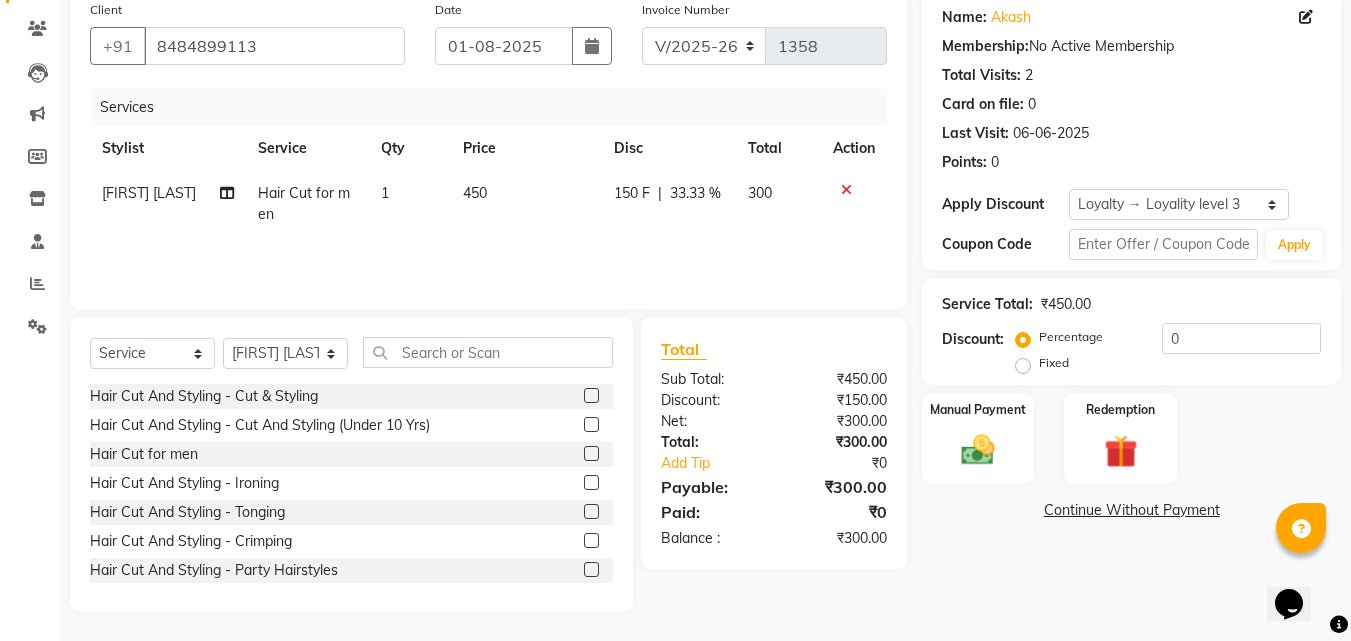 scroll, scrollTop: 160, scrollLeft: 0, axis: vertical 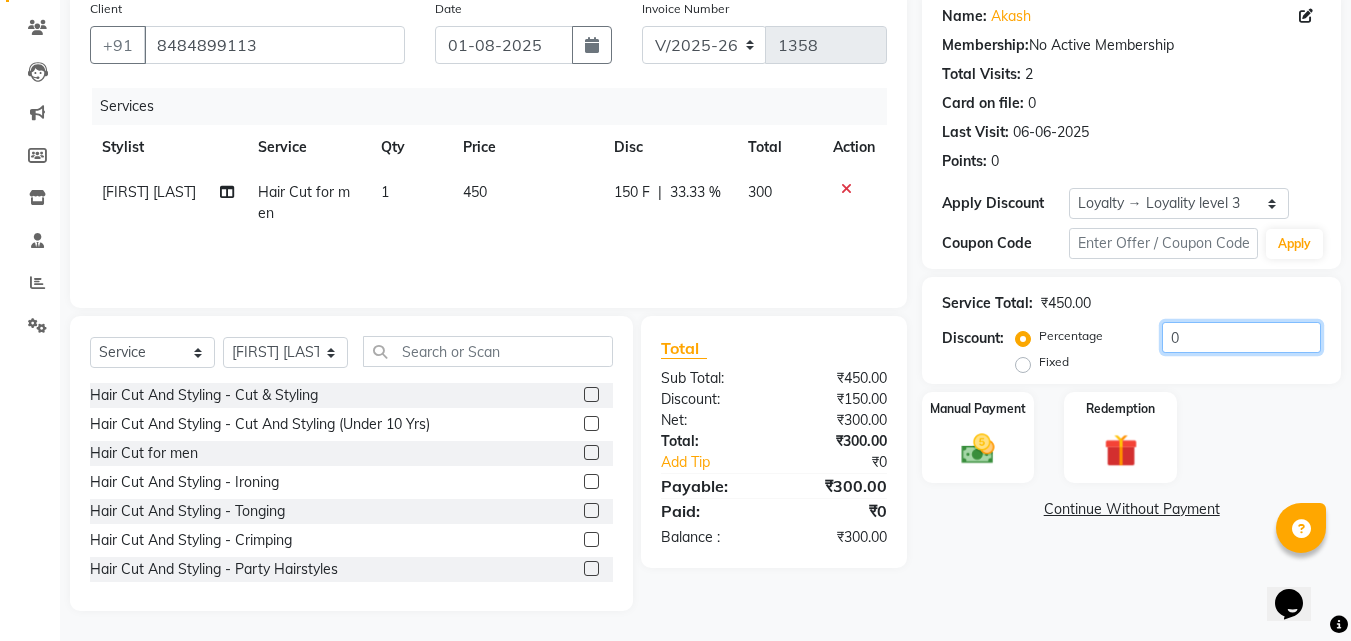 click on "0" 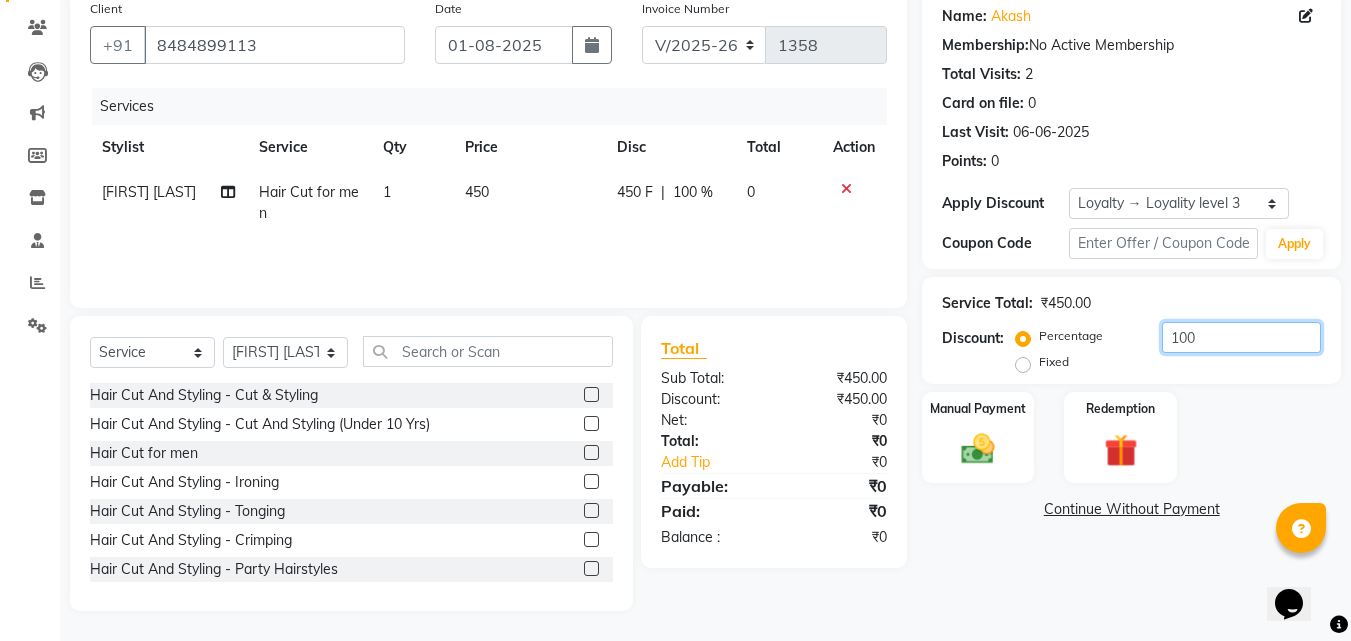 click on "100" 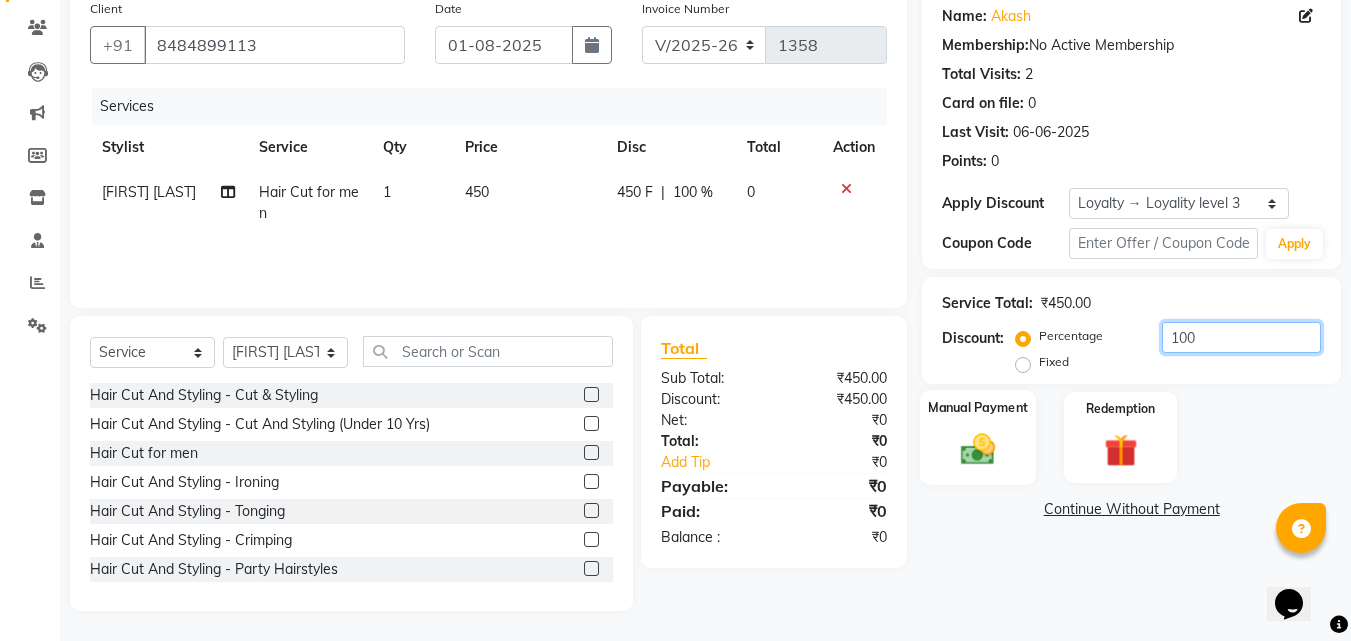 type on "100" 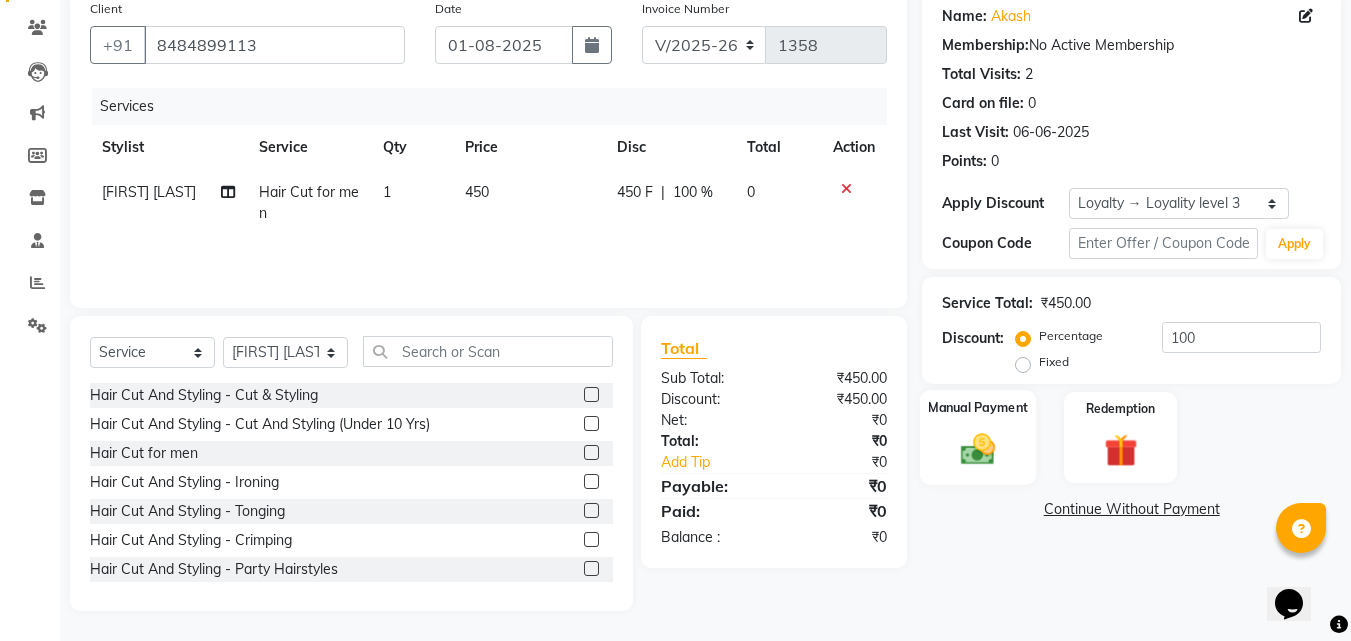 click on "Manual Payment" 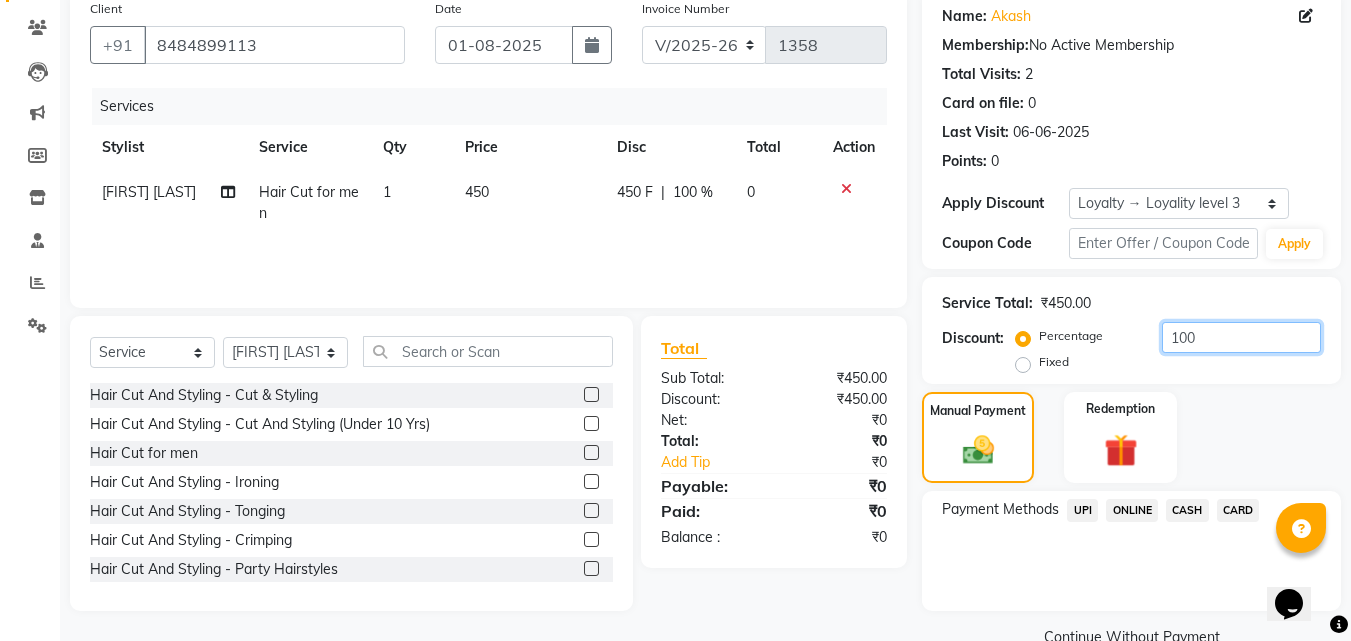 click on "100" 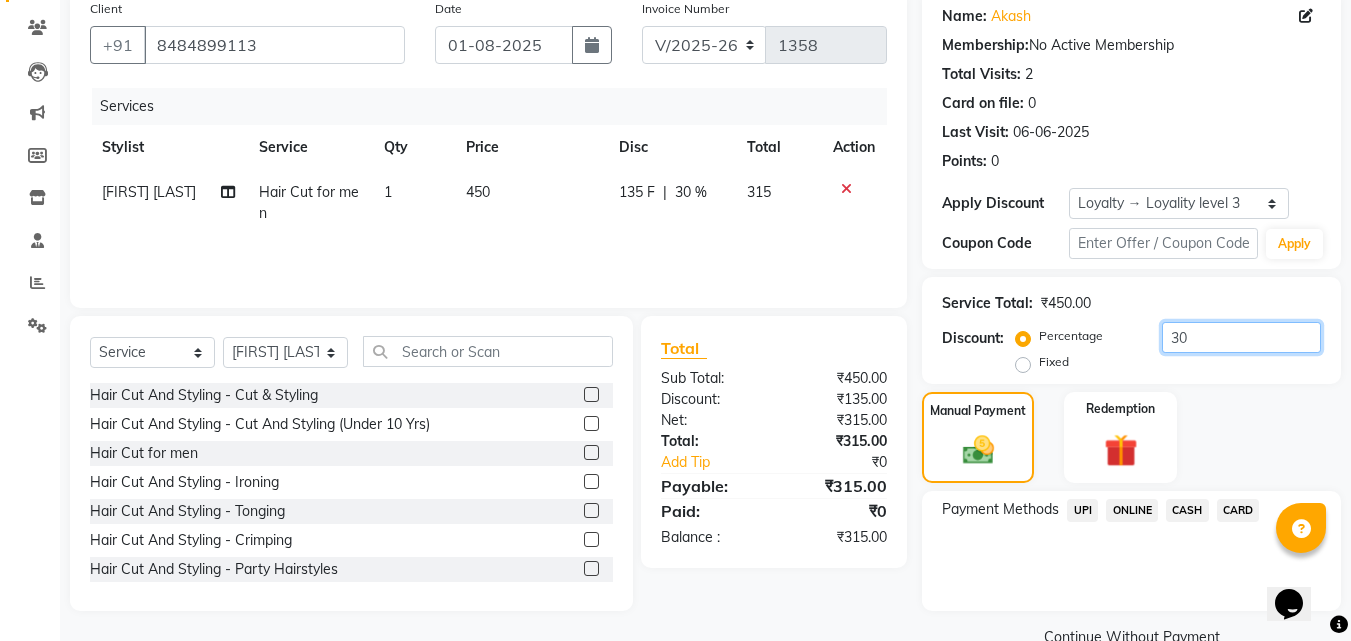 type on "30" 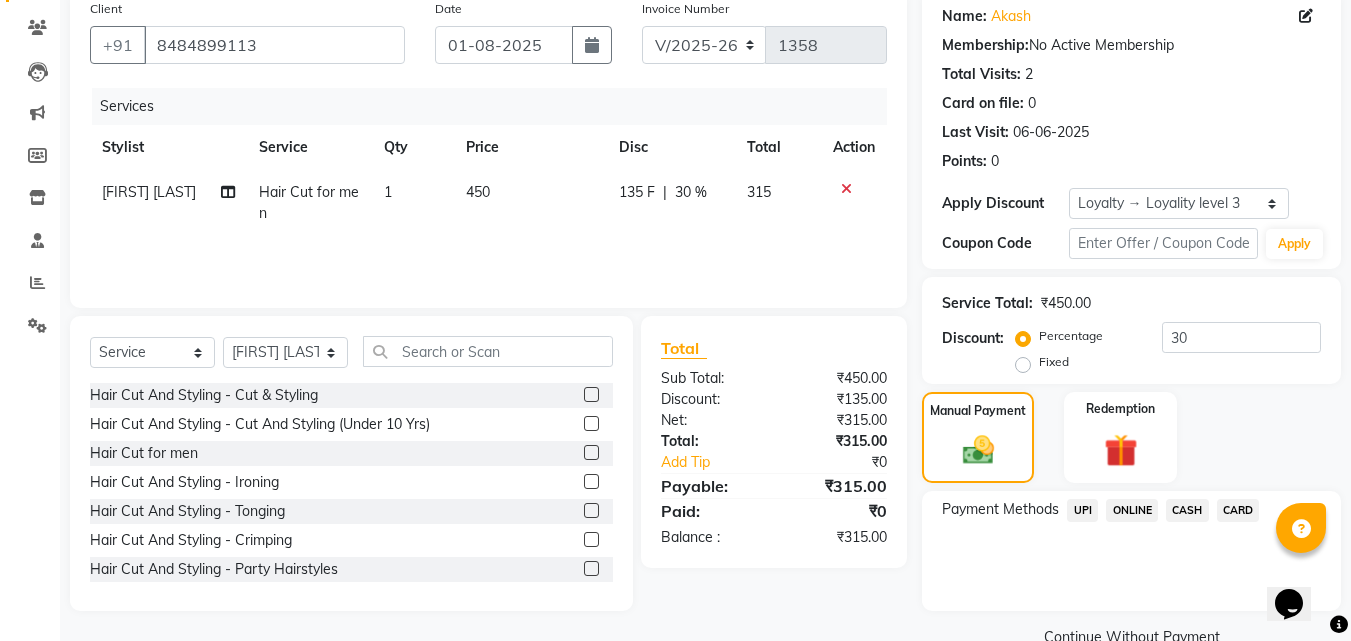 click on "135 F" 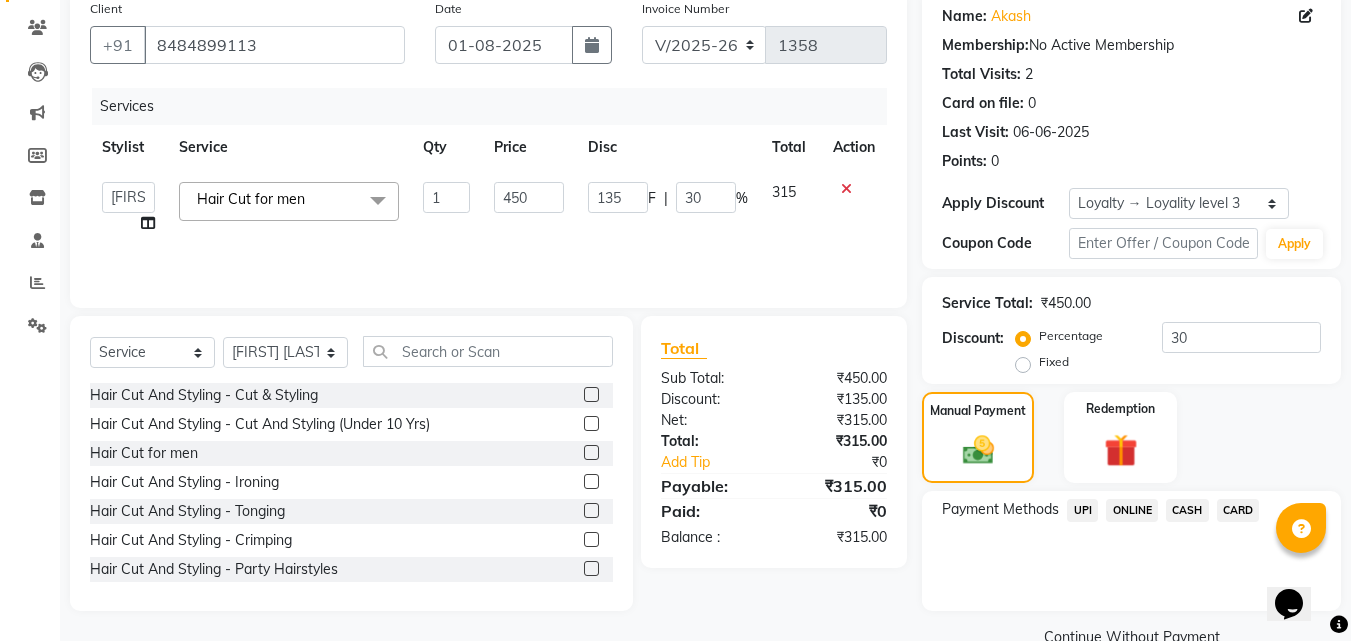 click on "135" 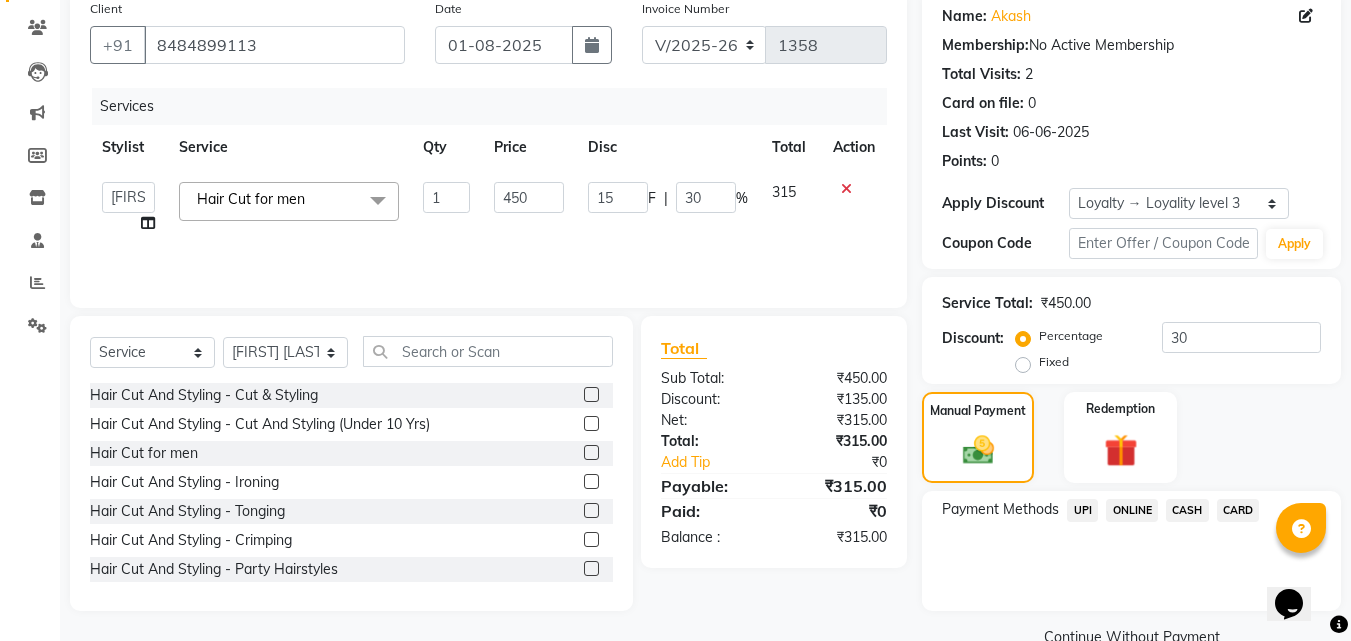 type on "150" 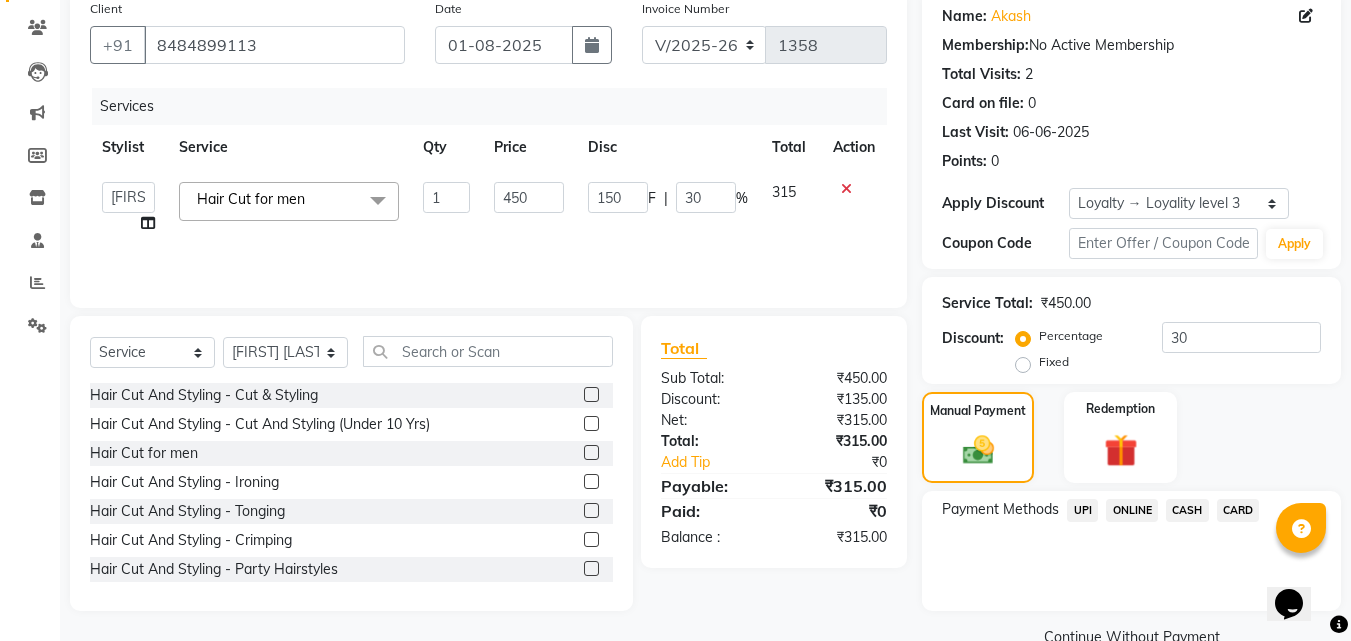 click on "ONLINE" 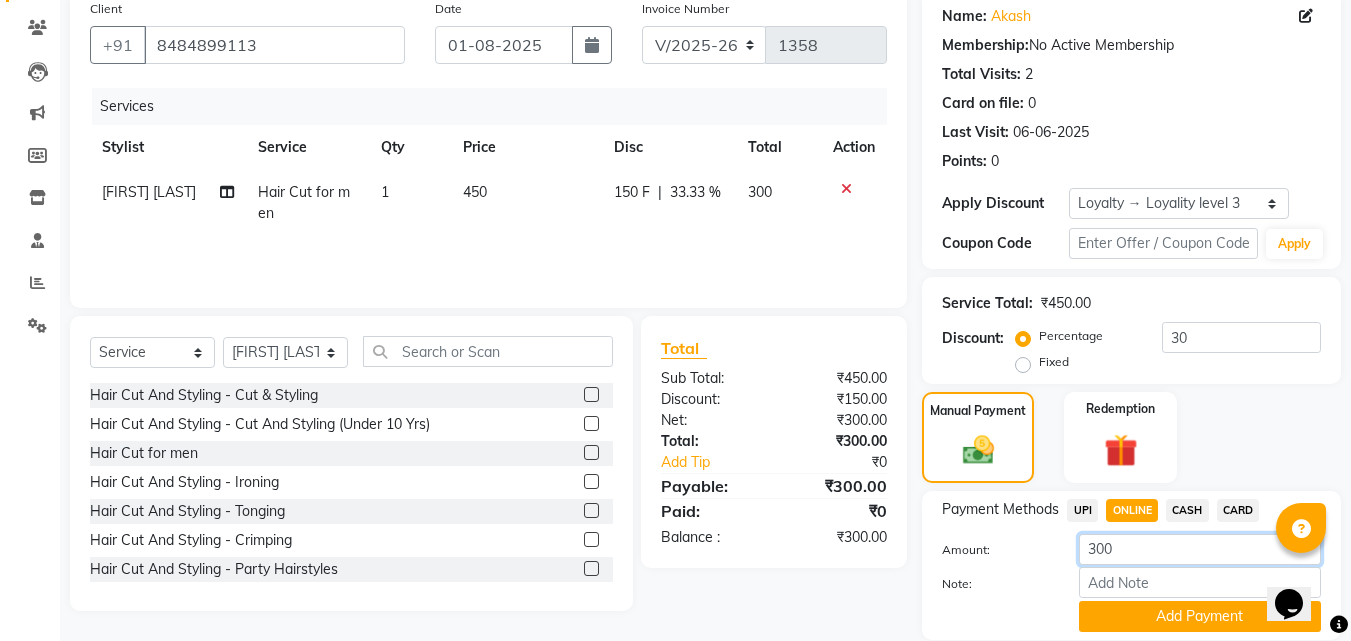 click on "300" 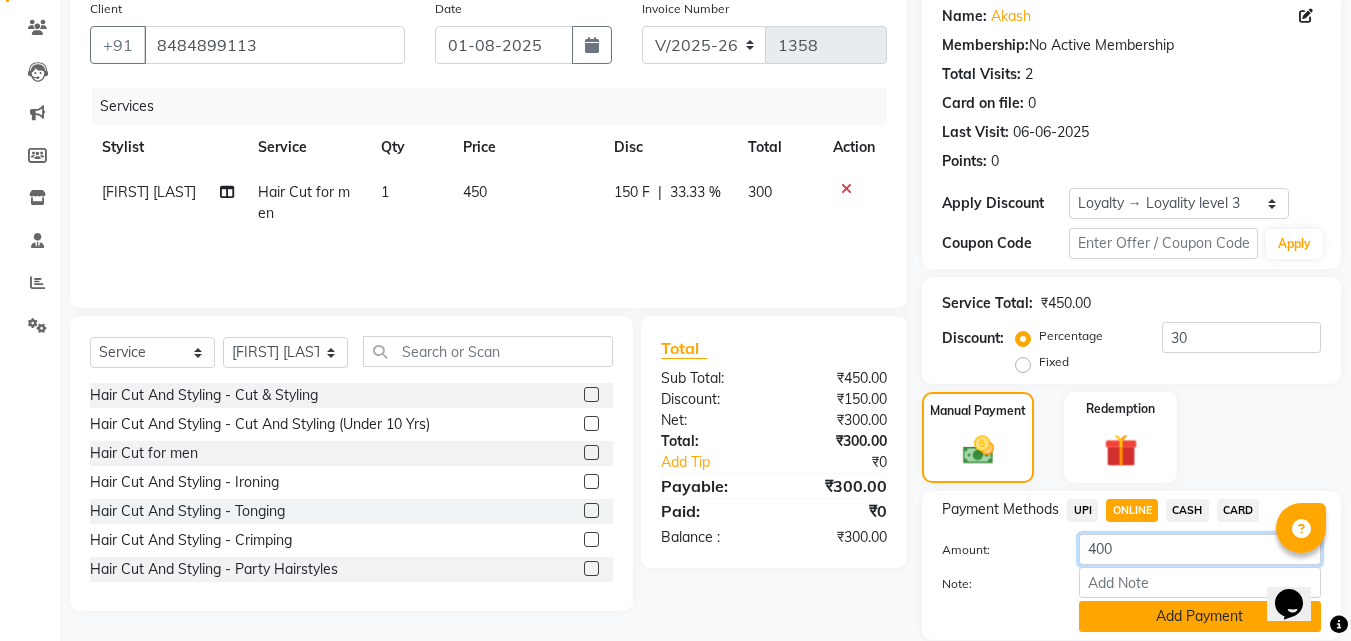 type on "400" 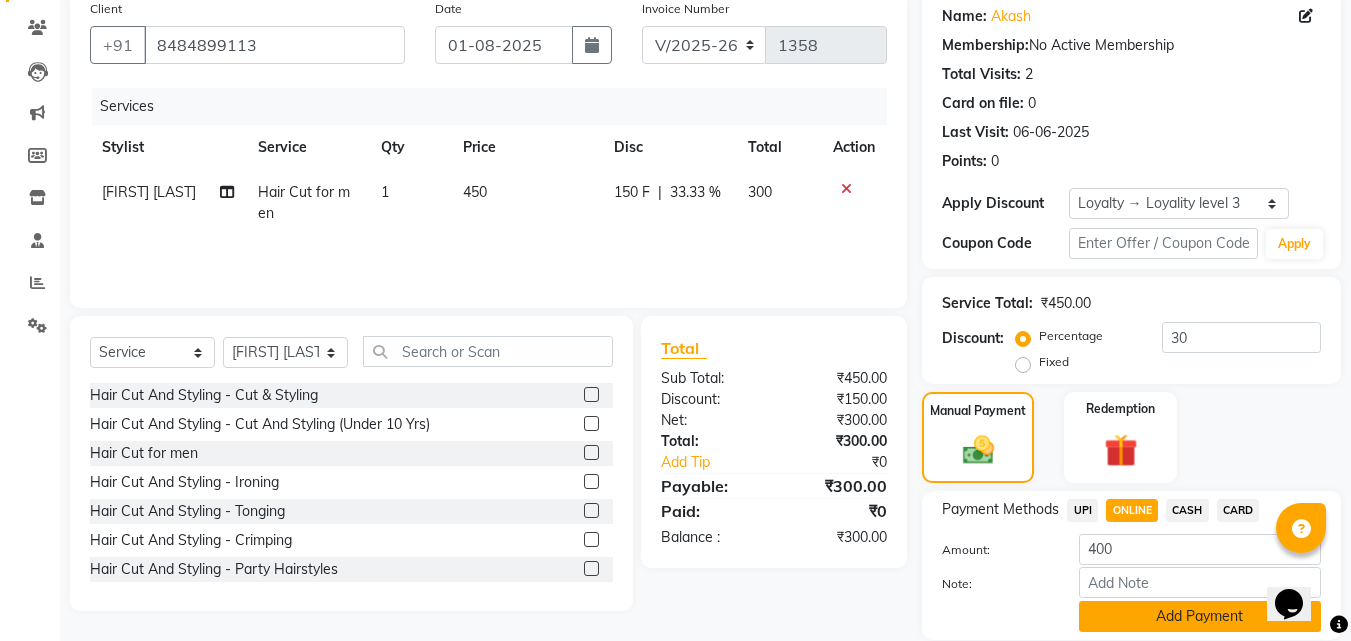 click on "Add Payment" 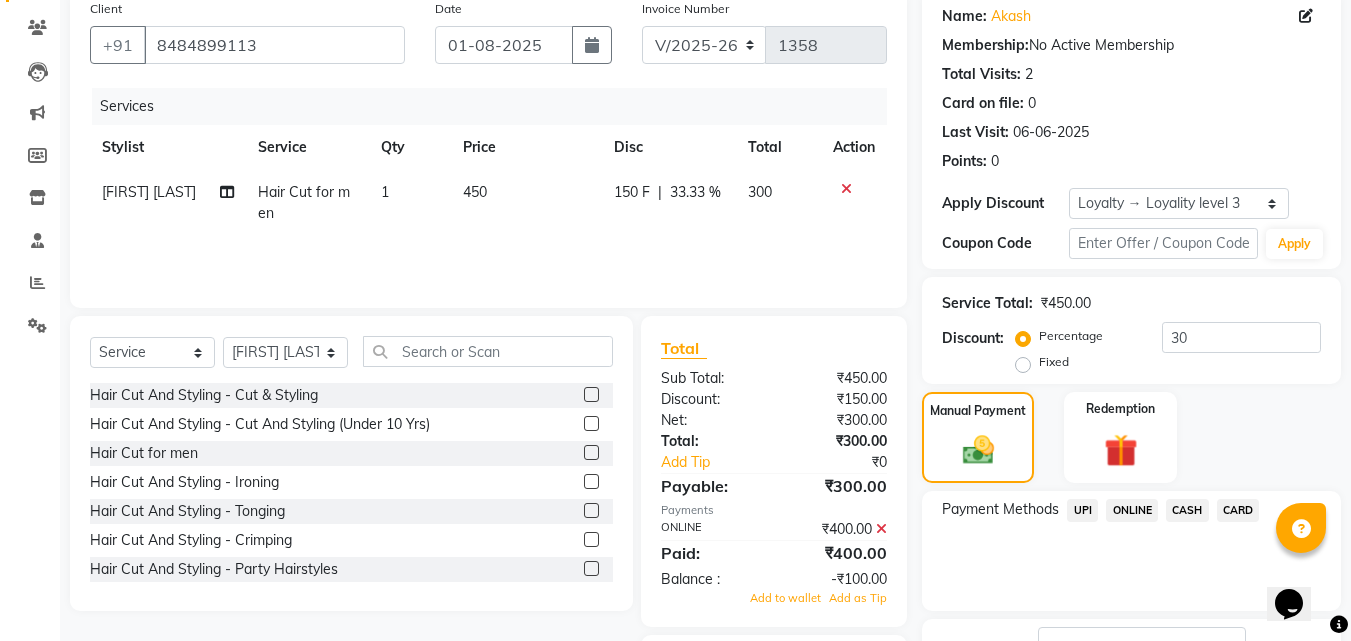 scroll, scrollTop: 314, scrollLeft: 0, axis: vertical 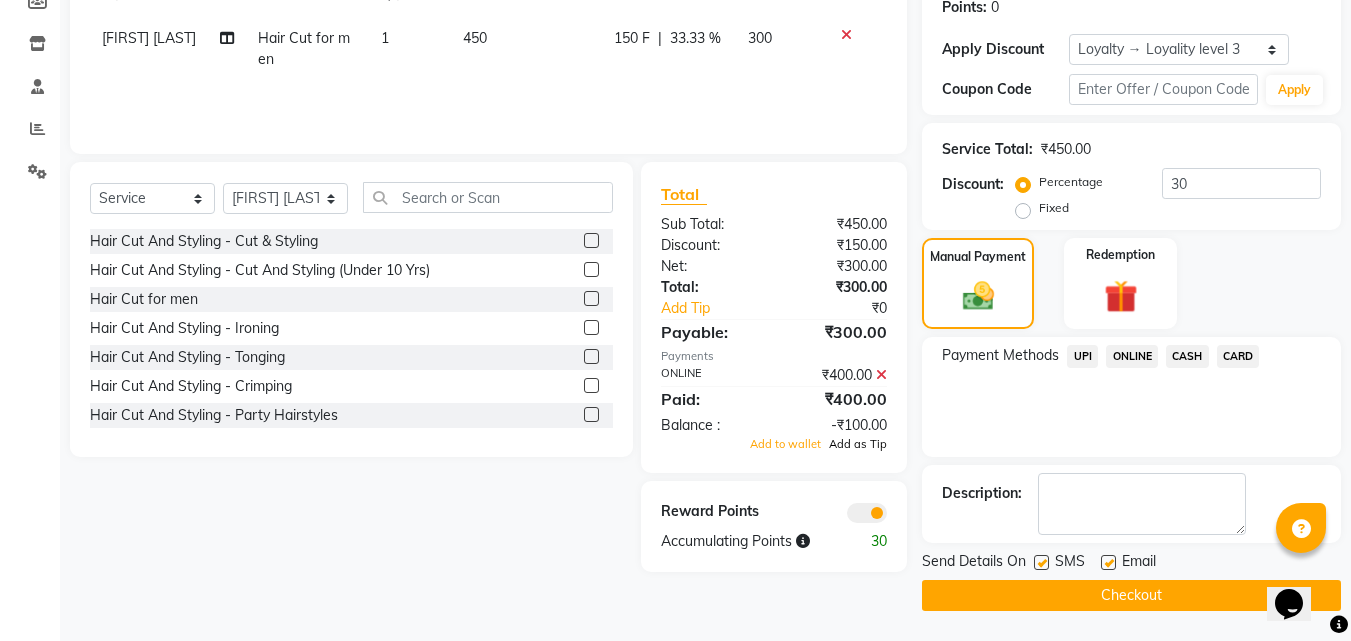 click on "Add as Tip" 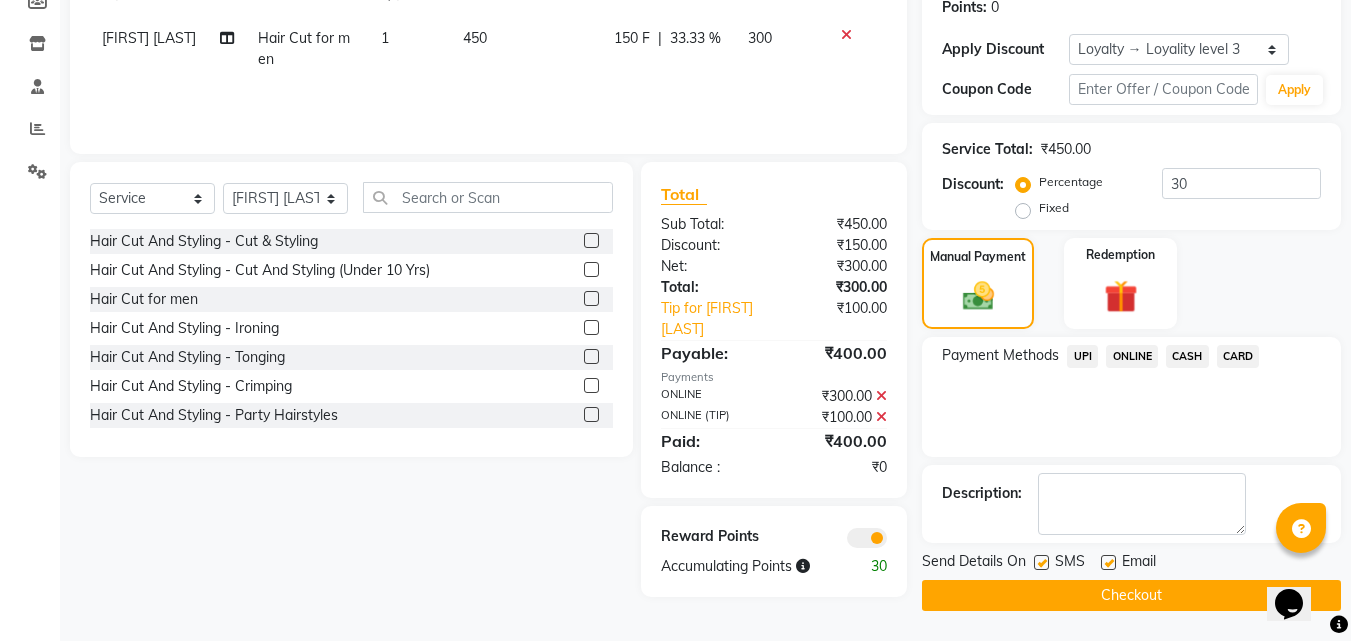click on "Checkout" 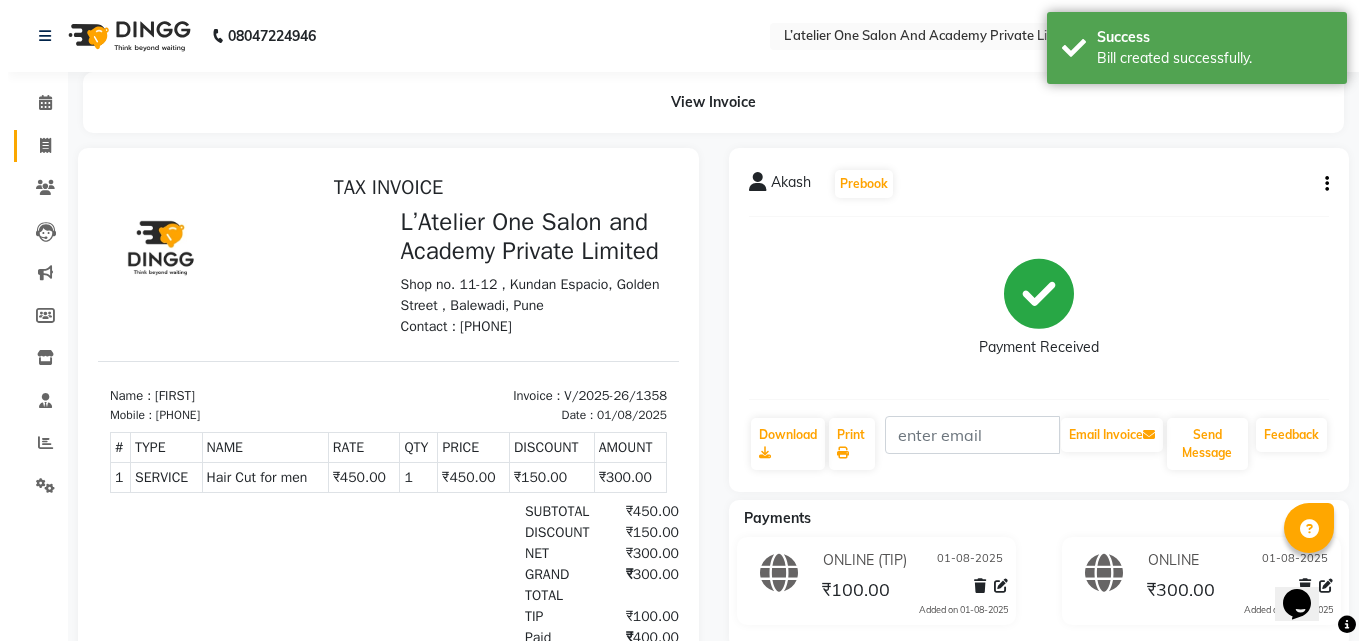 scroll, scrollTop: 0, scrollLeft: 0, axis: both 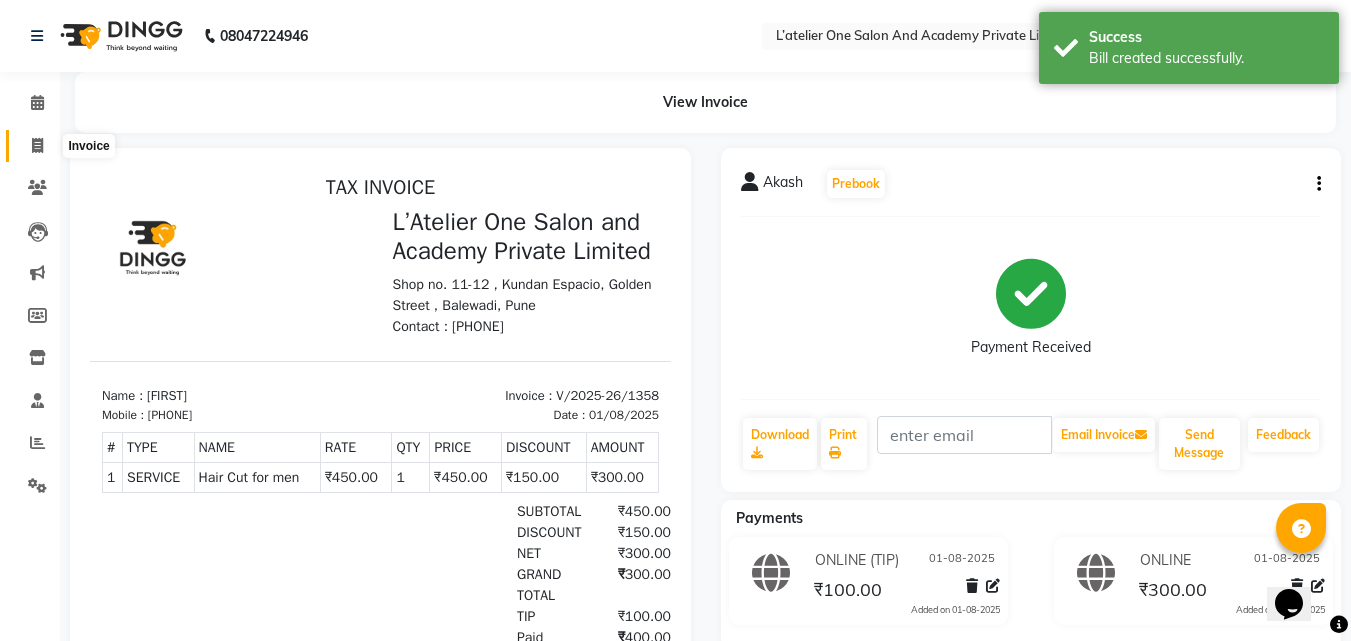 click 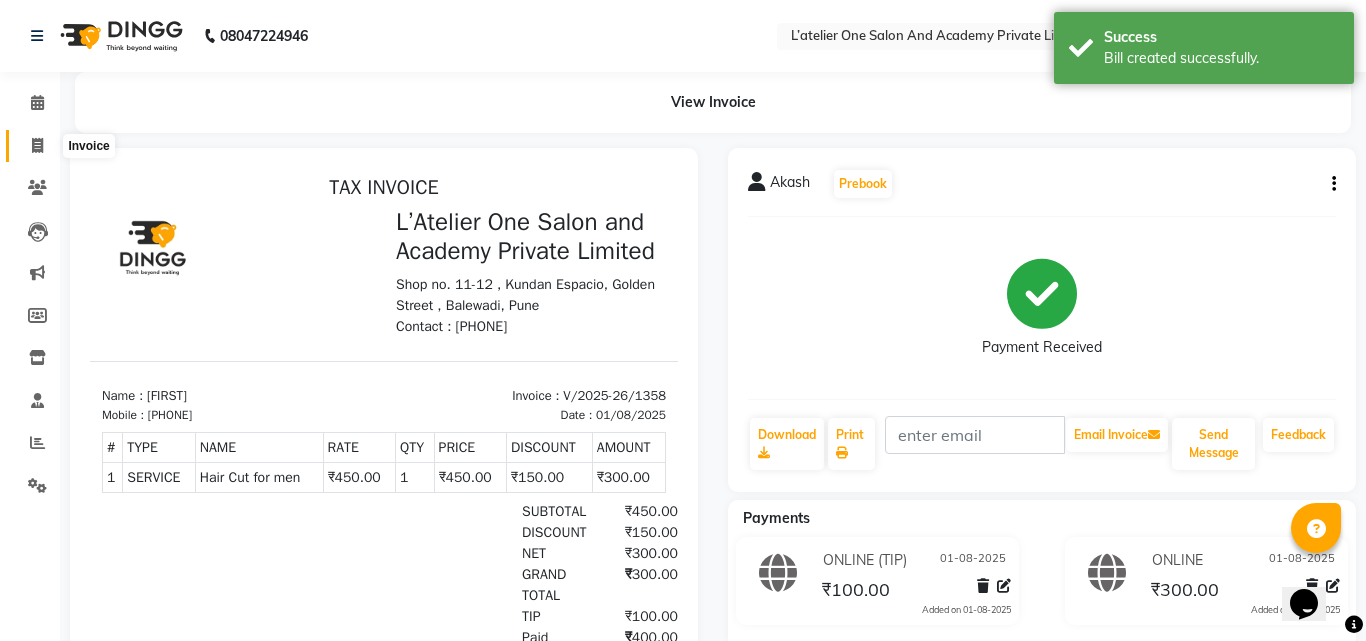 select on "service" 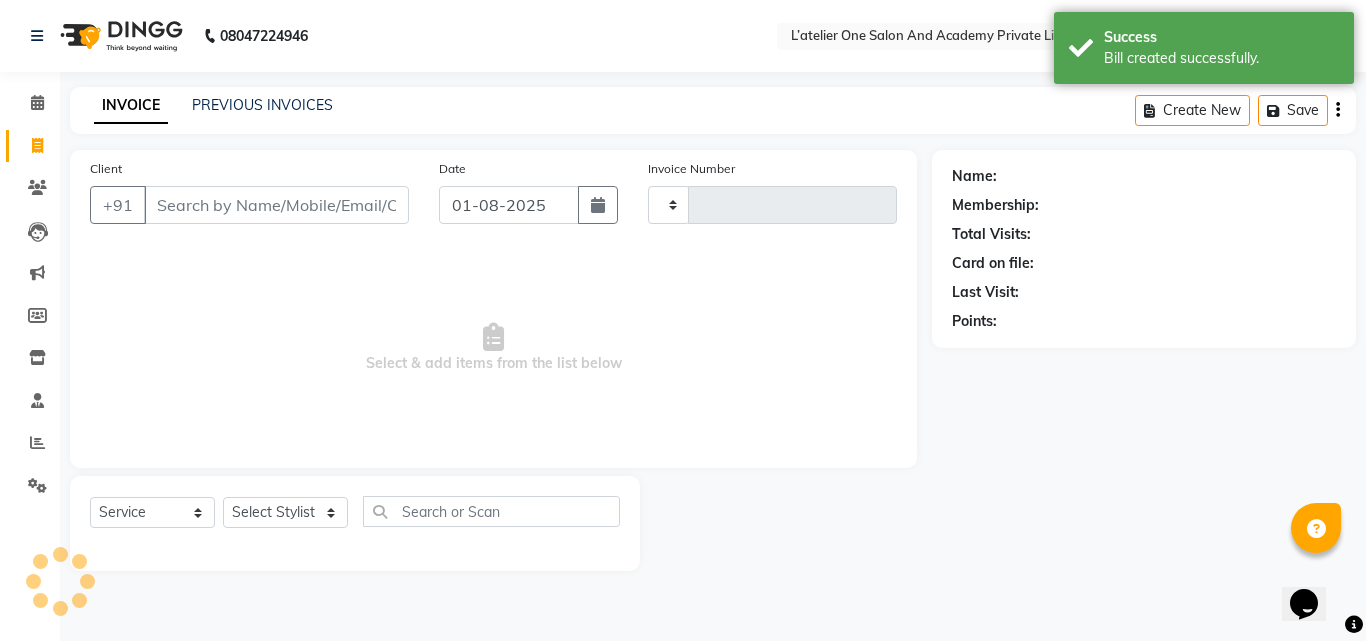 type on "1359" 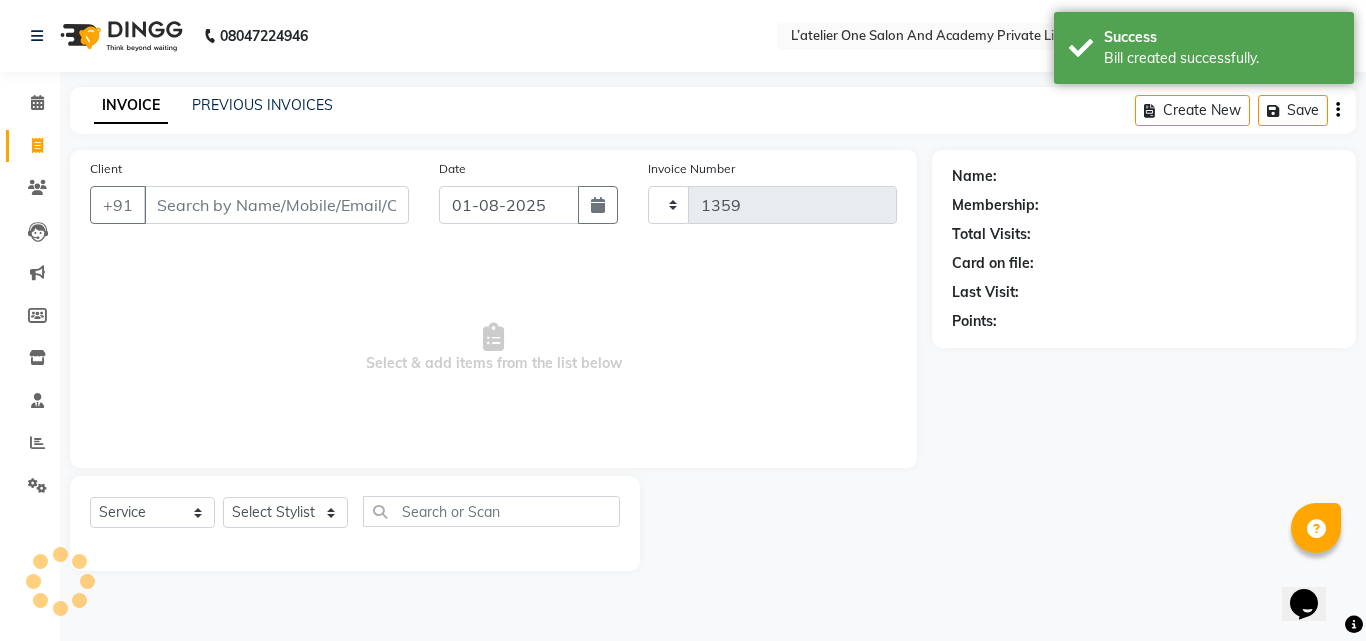 select on "6939" 